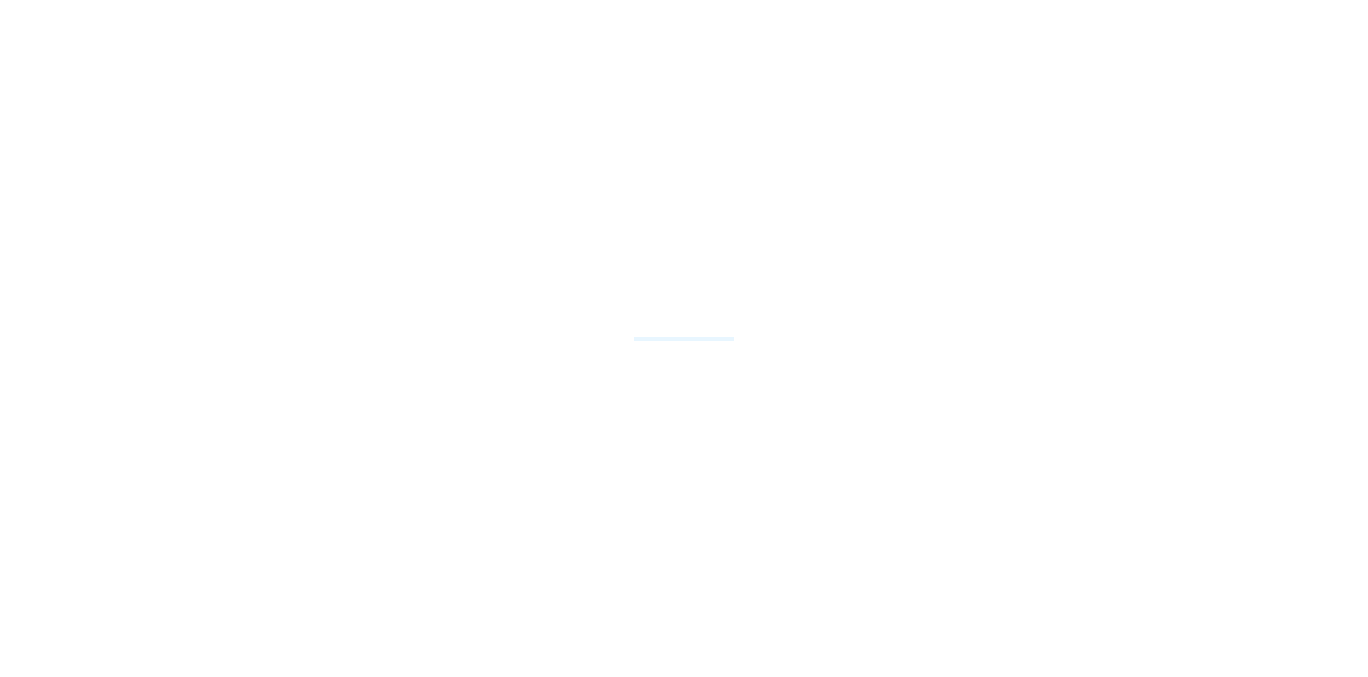 scroll, scrollTop: 0, scrollLeft: 0, axis: both 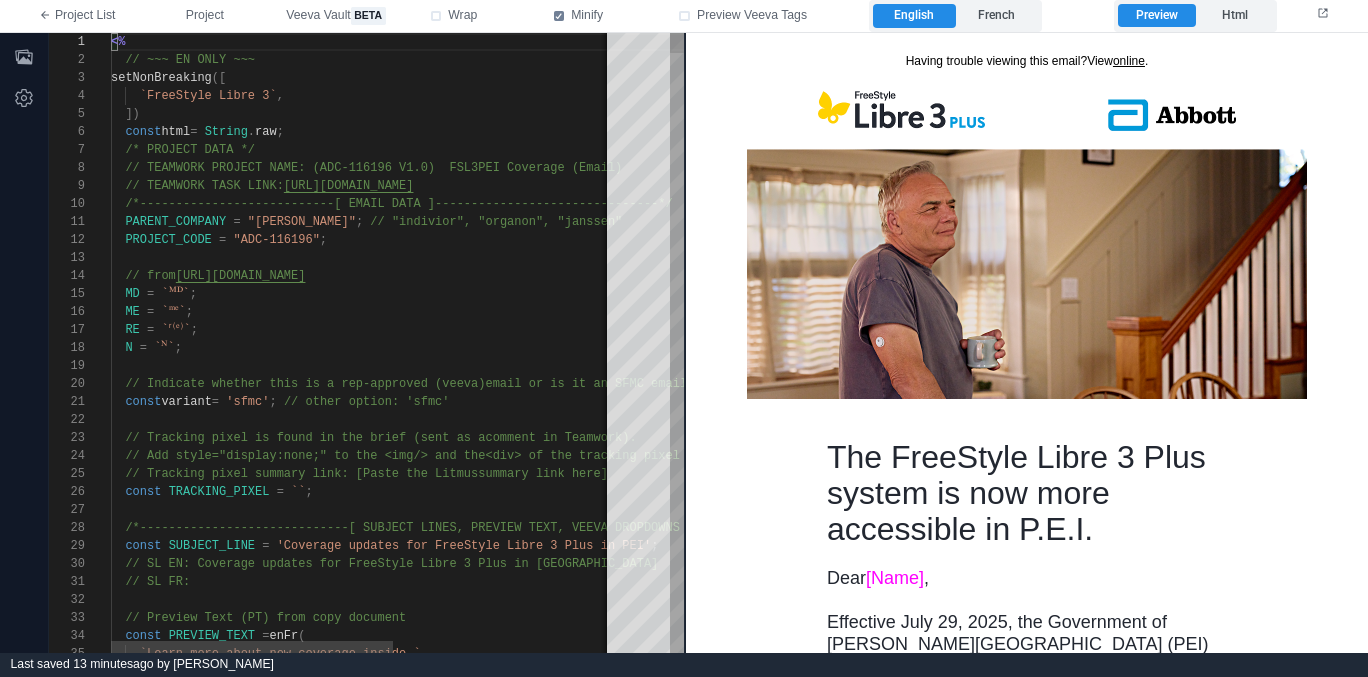 type on "**********" 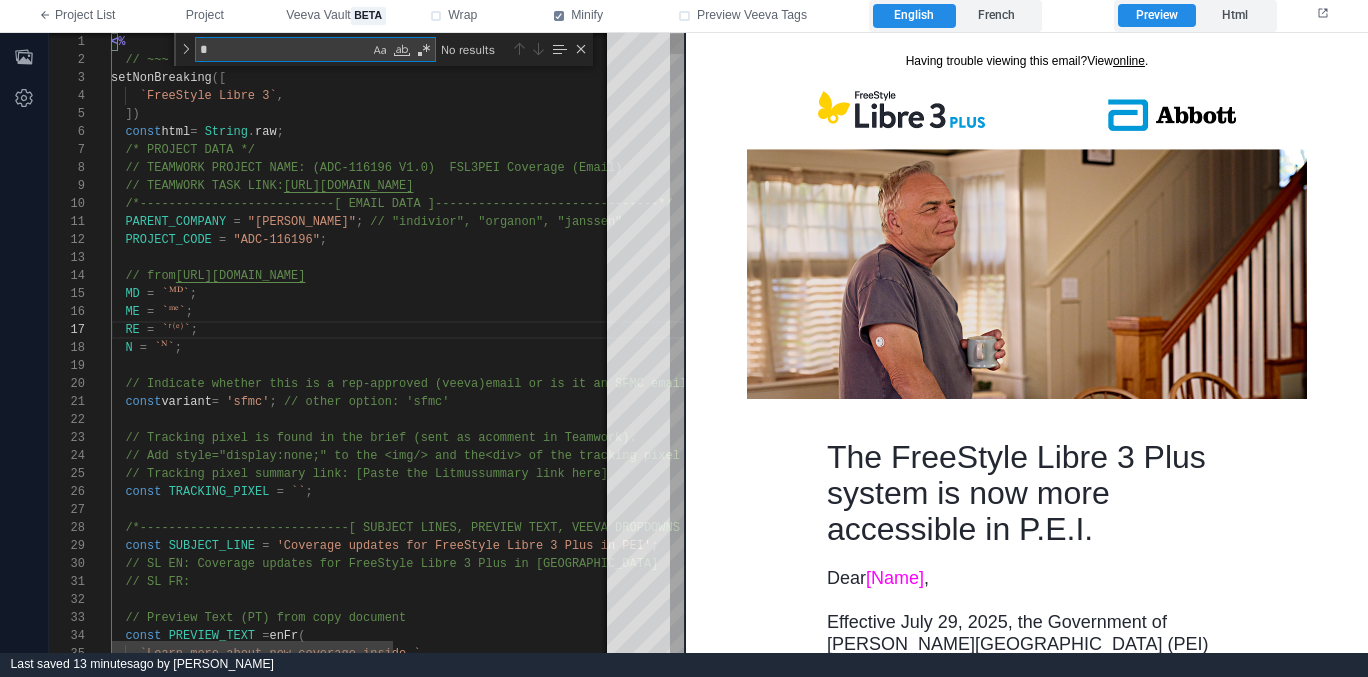 type on "**" 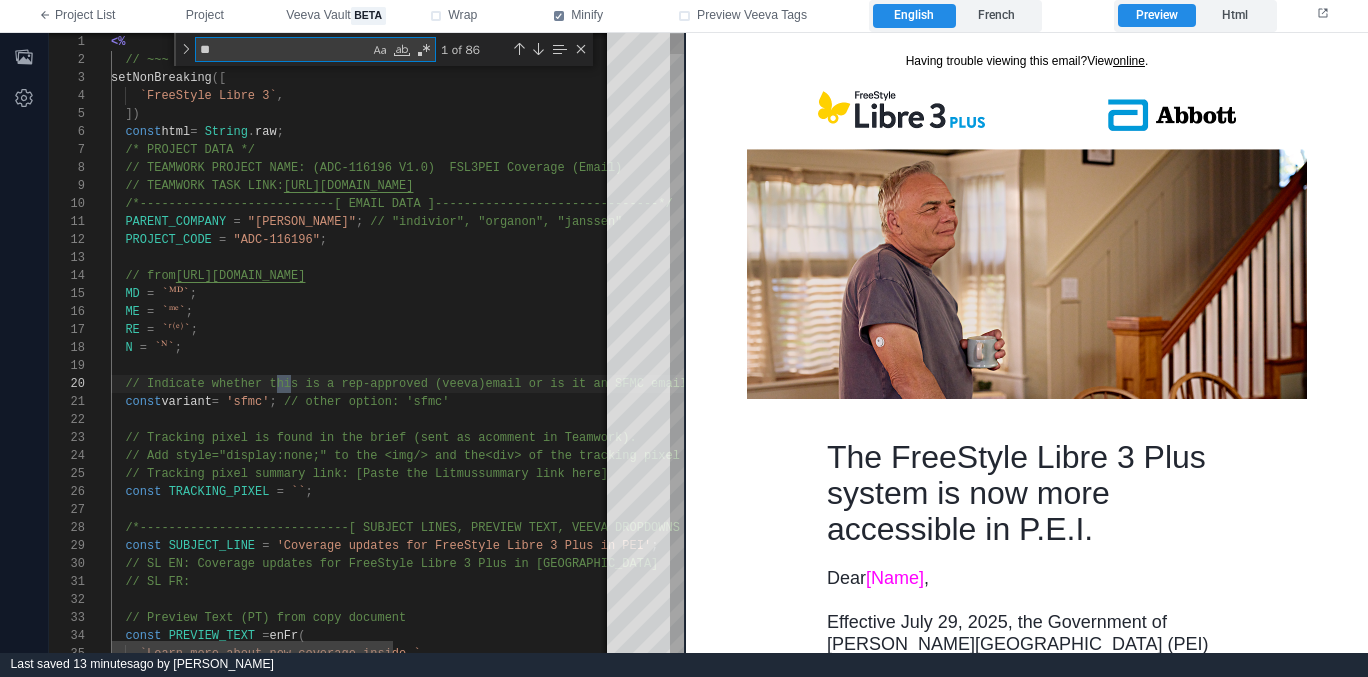 type on "**********" 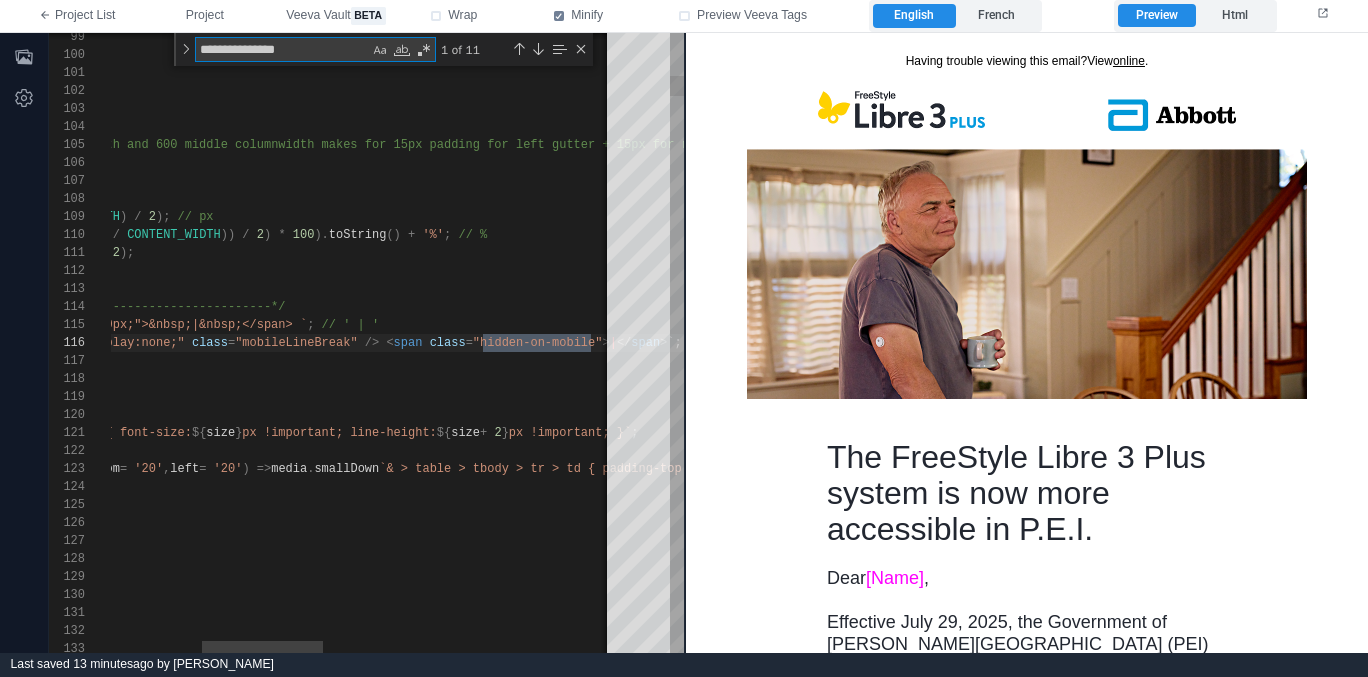 scroll, scrollTop: 180, scrollLeft: 867, axis: both 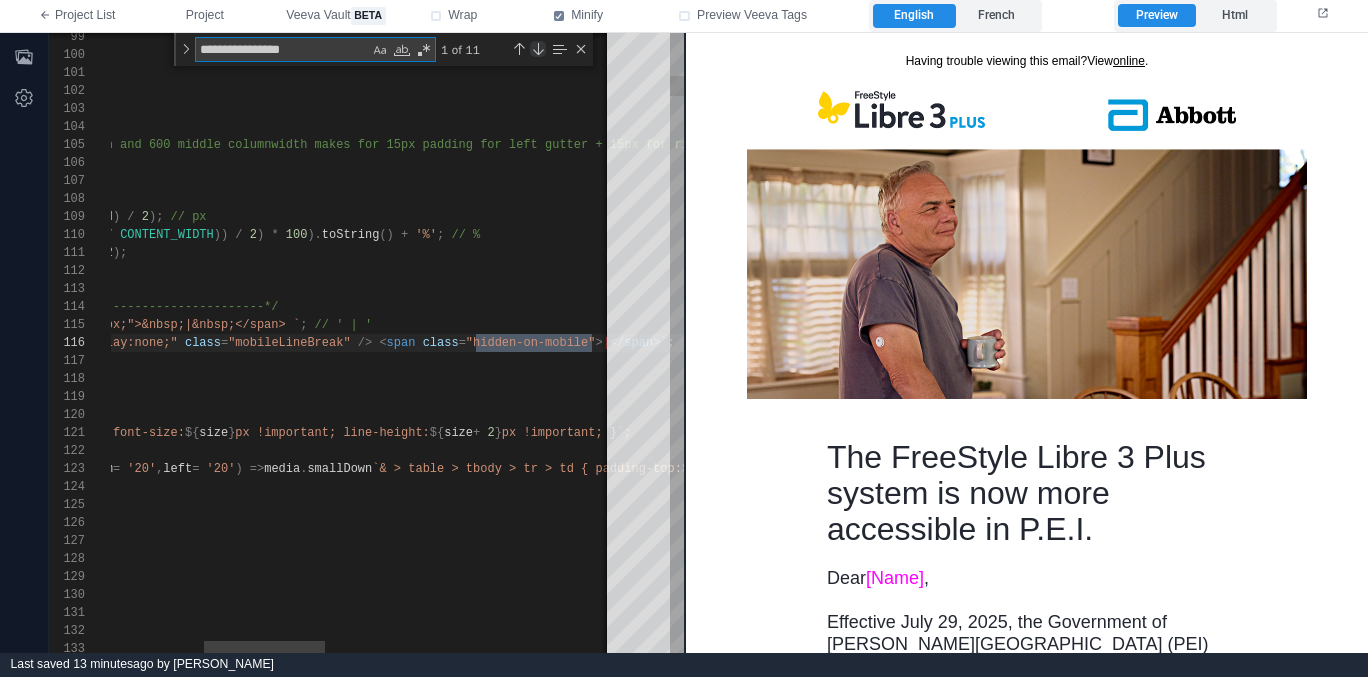 type on "**********" 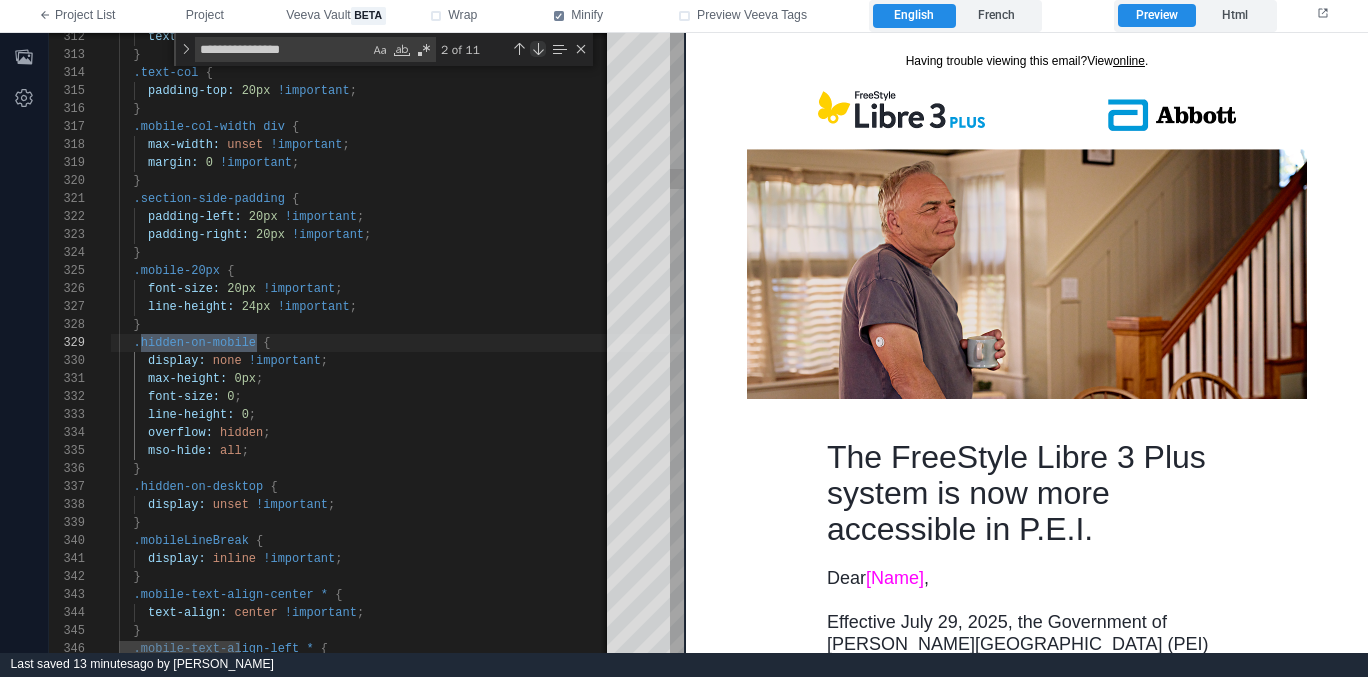 click at bounding box center (538, 49) 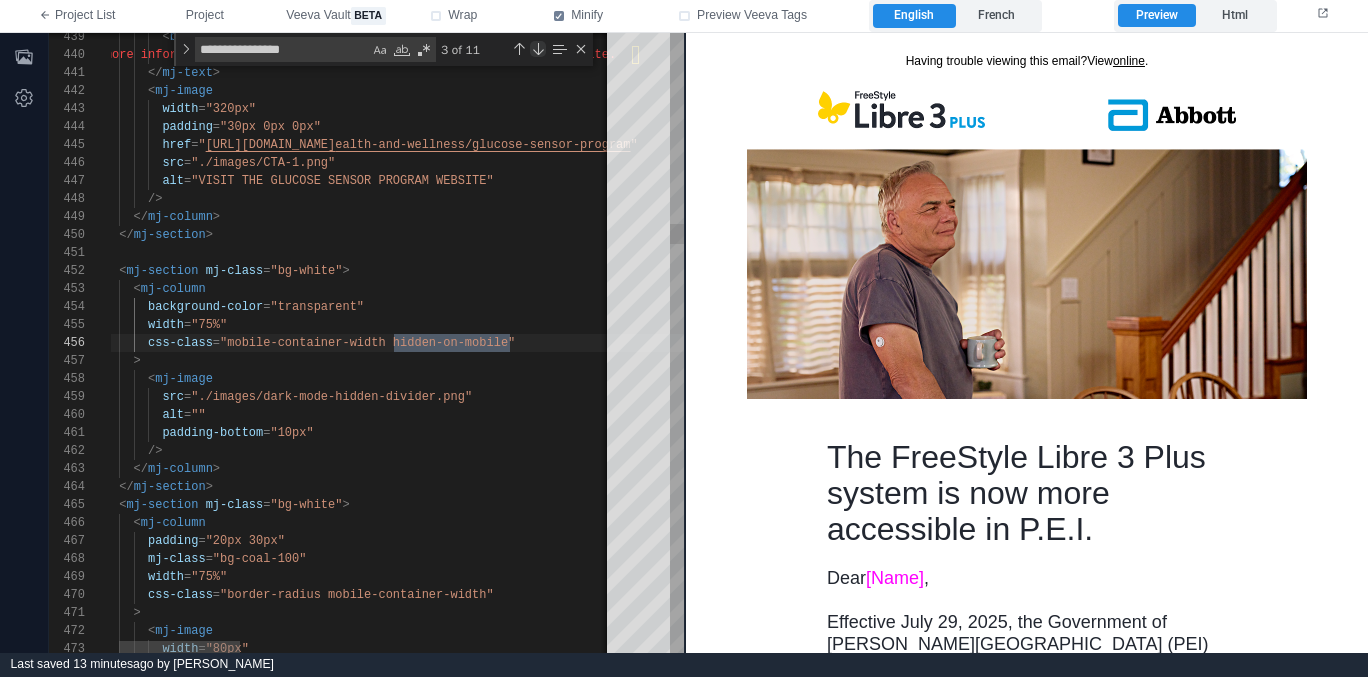 scroll, scrollTop: 180, scrollLeft: 434, axis: both 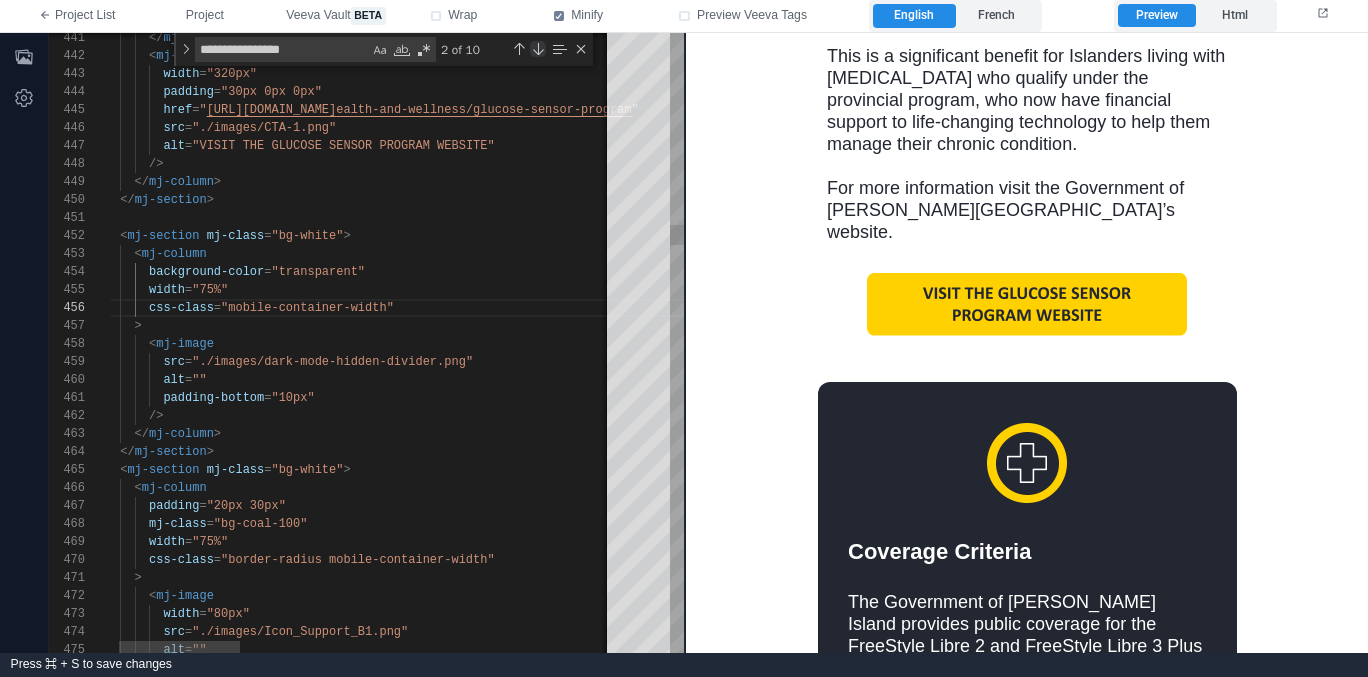click at bounding box center (538, 49) 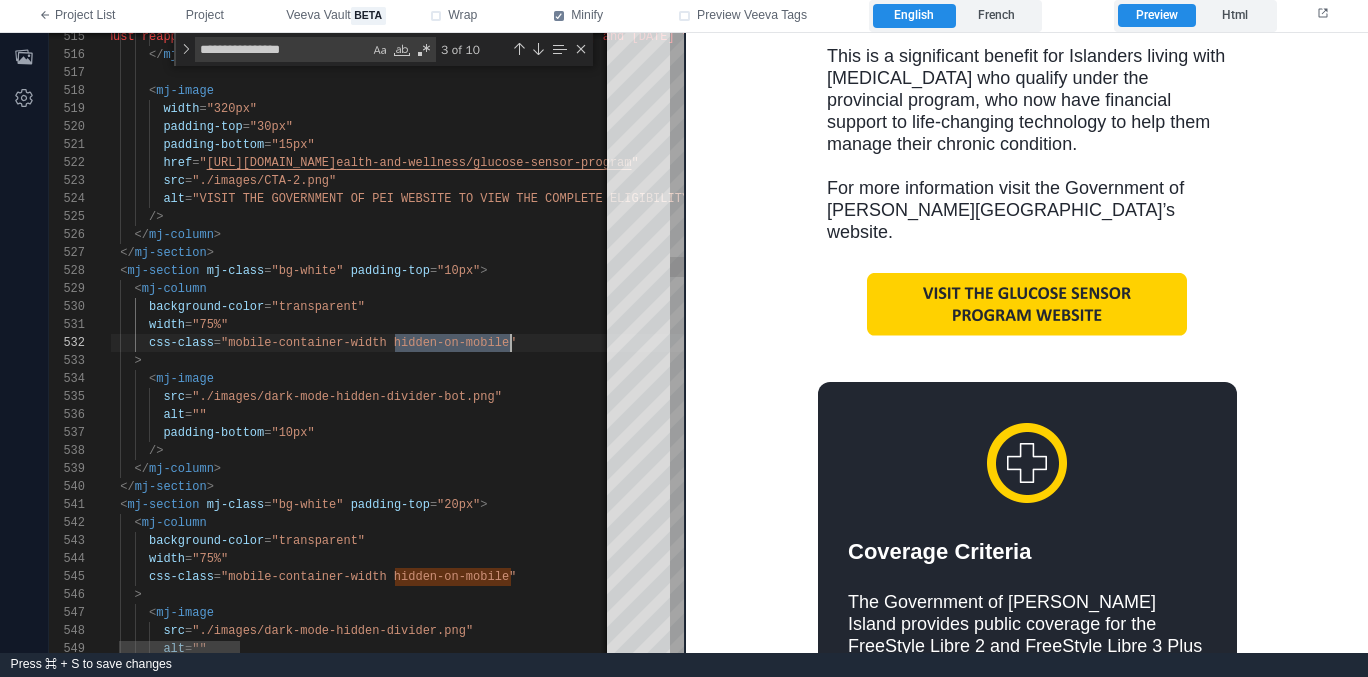 click on ""mobile-container-width hidden-on-mobile"" at bounding box center (368, 343) 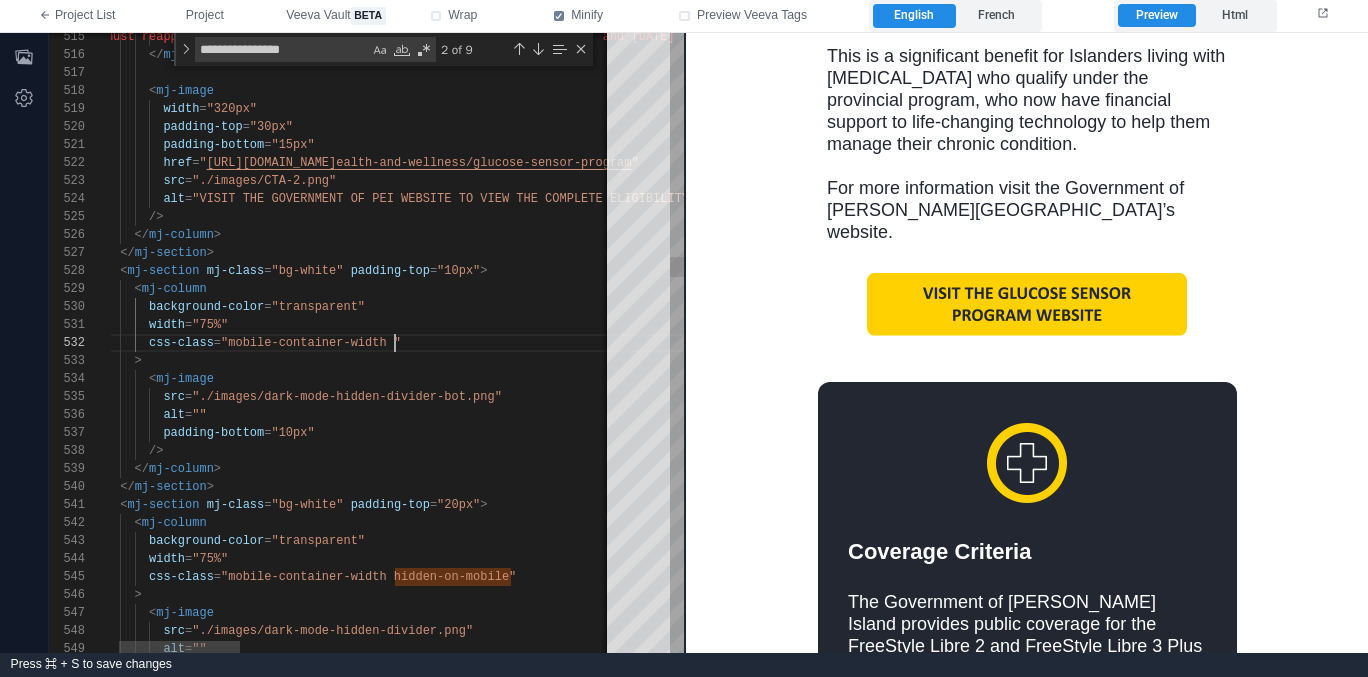 scroll, scrollTop: 18, scrollLeft: 311, axis: both 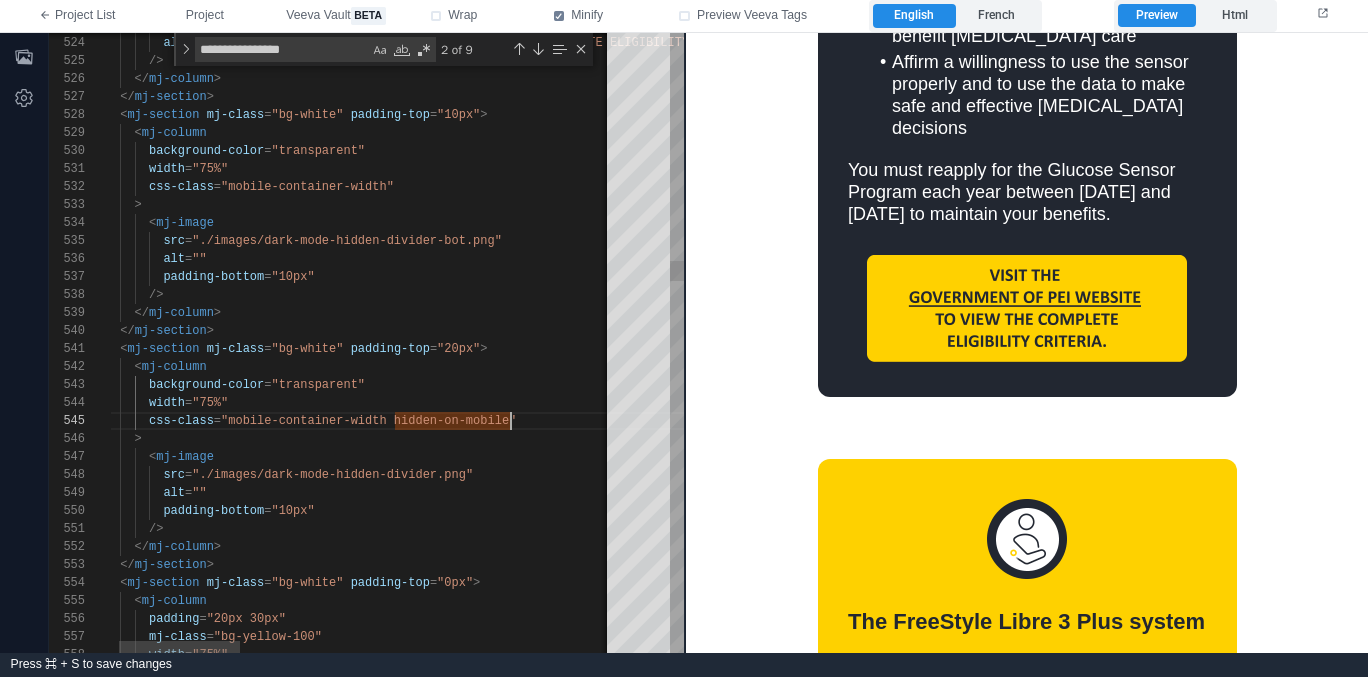 click on "src = "./images/CTA-2.png"              alt = "VISIT THE GOVERNMENT OF PEI WEBSITE TO VIEW THE C OMPLETE ELIGIBILITY CRITERIA."            />          </ mj-column >        </ mj-section >        < mj-section   mj-class = "bg-white"   padding-top = "10px" >          < mj-column              background-color = "transparent"              width = "75%"              css-class = "mobile-container-width"          >            < mj-image              src = "./images/dark-mode-hidden-divider-bot.png"              alt = ""              padding-bottom = "10px"            />          </ mj-column >        </ mj-section >        < mj-section   mj-class = "bg-white"   padding-top = "20px" >          < mj-column              background-color = "transparent"              width = "75%"   = >" at bounding box center [500077, 490587] 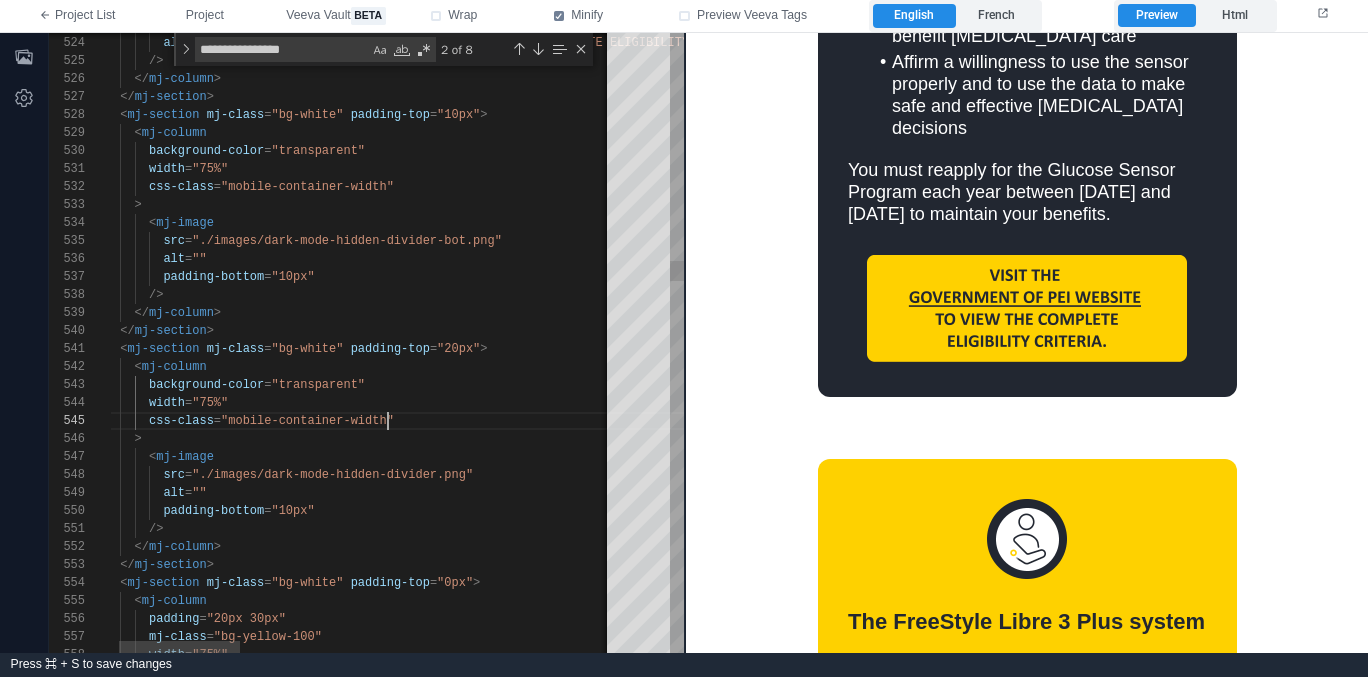 scroll, scrollTop: 72, scrollLeft: 311, axis: both 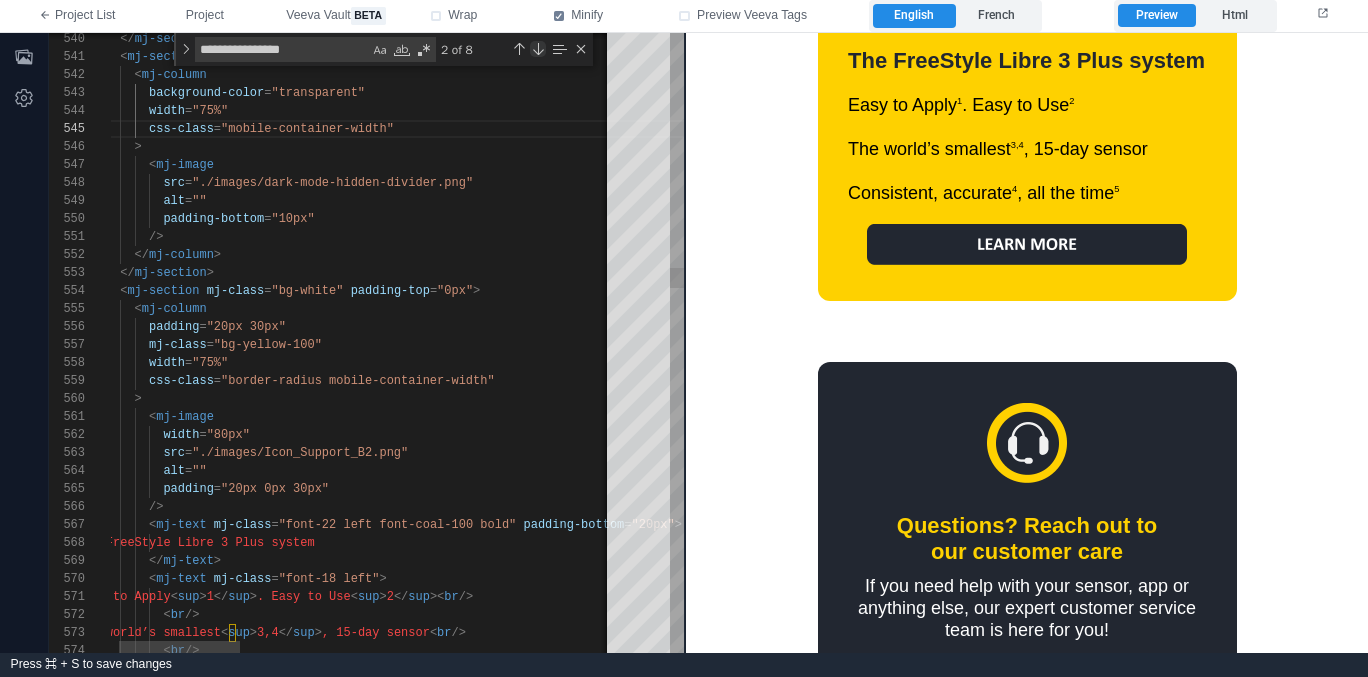 click at bounding box center [538, 49] 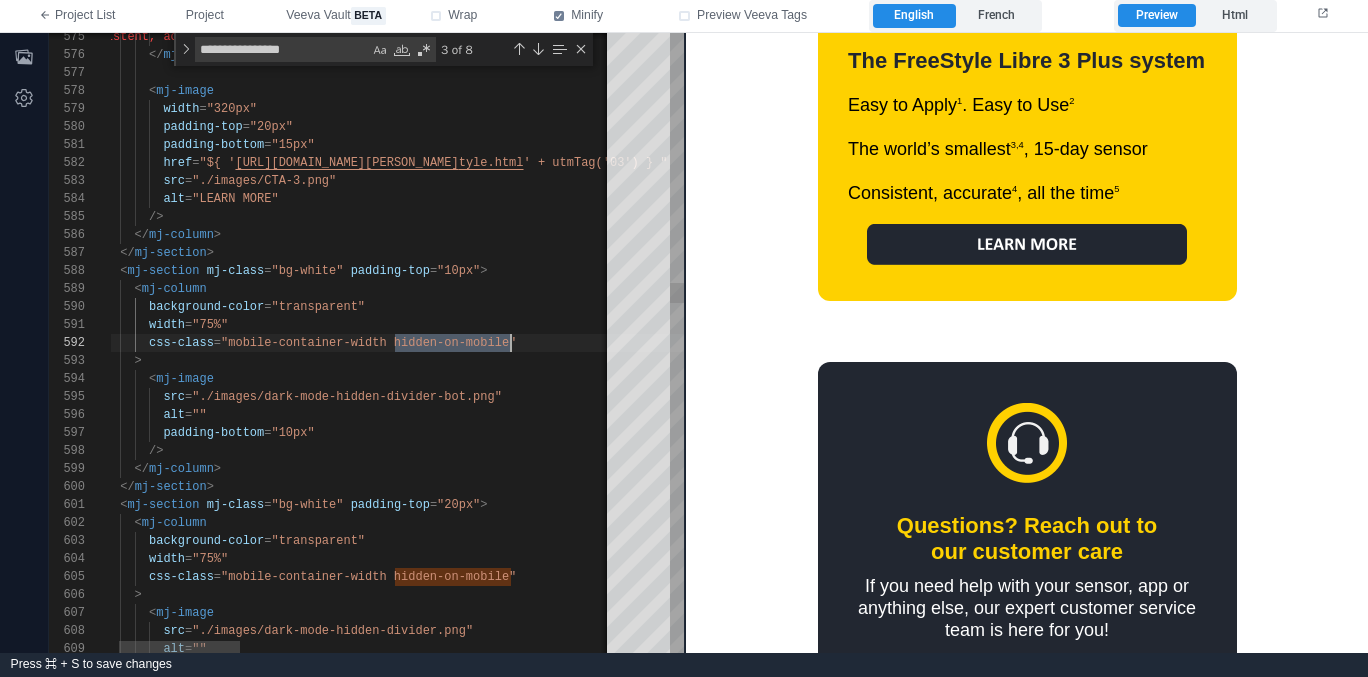 scroll, scrollTop: 18, scrollLeft: 434, axis: both 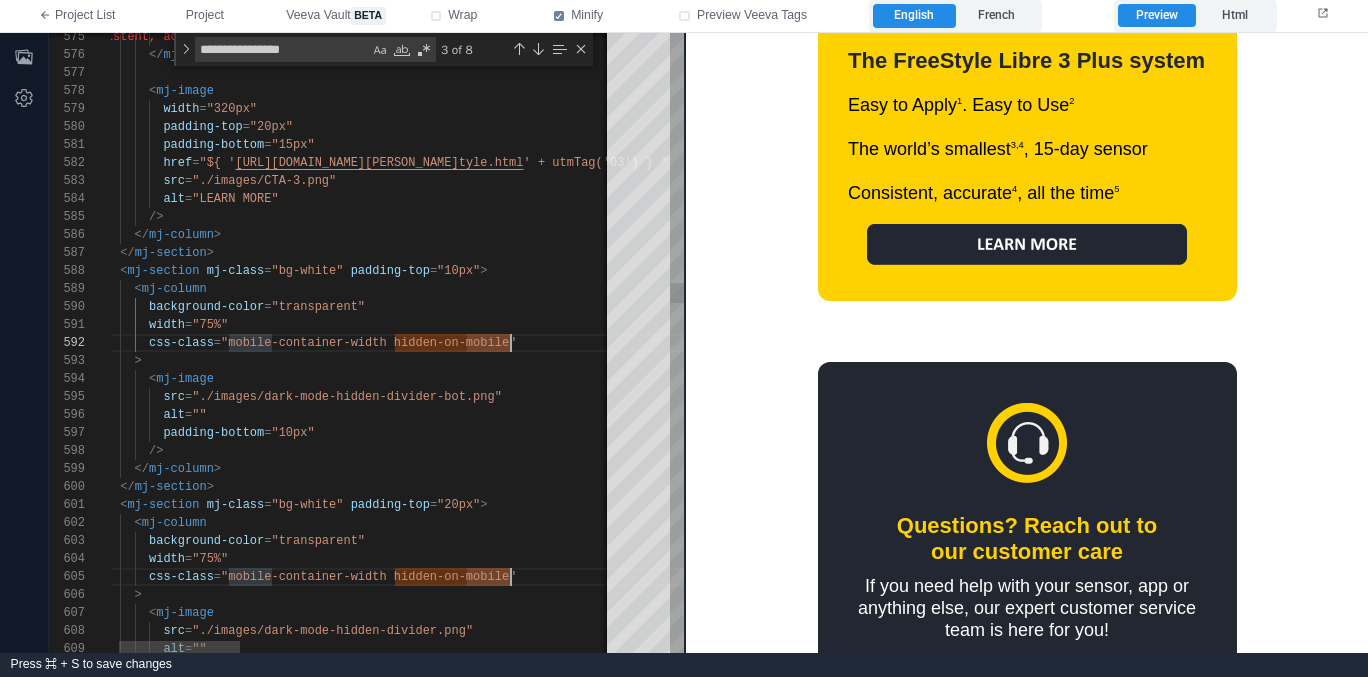 click on "Consistent, accurate < sup > 4 </ sup > , all the time < sup > 5 </ sup >            </ mj-text >            < mj-image              width = "320px"              padding-top = "20px"              padding-bottom = "15px"              href = "${ ' https://www.freestyle.abbott/en-ca/support/myfrees tyle.html ' + utmTag('03') } "              src = "./images/CTA-3.png"              alt = "LEARN MORE"            />          </ mj-column >        </ mj-section >        < mj-section   mj-class = "bg-white"   padding-top = "10px" >          < mj-column              background-color = "transparent"              width = "75%"              css-class = "mobile-container-width hidden-on-mobile"          >            < mj-image              src = "./images/dark-mode-hidden-divider-bot.png" alt = =" at bounding box center [500077, 489663] 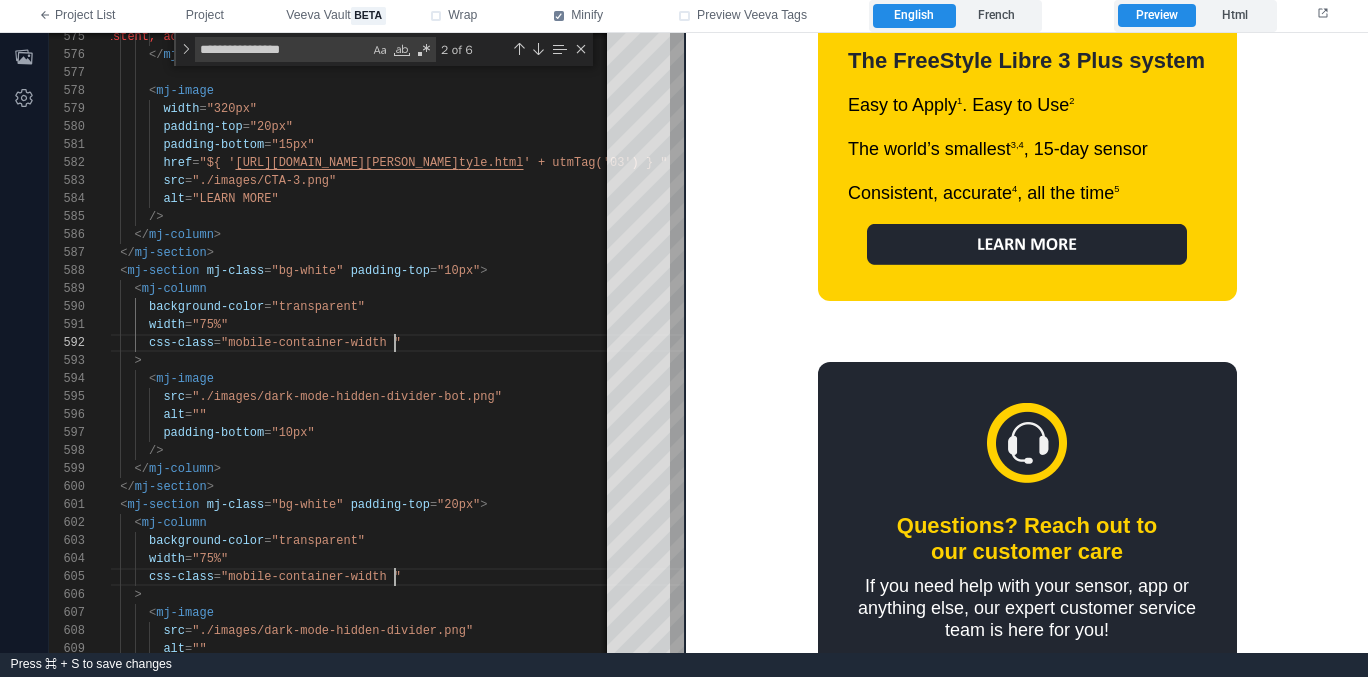 scroll, scrollTop: 18, scrollLeft: 311, axis: both 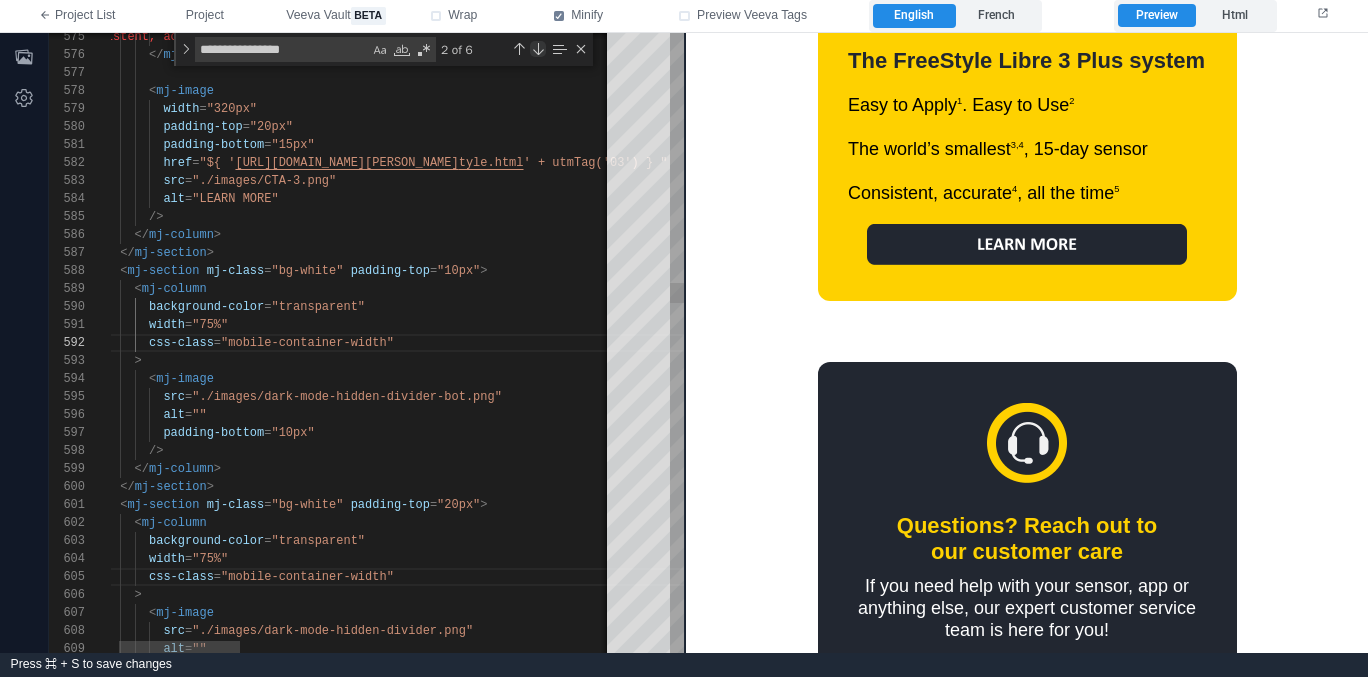 click at bounding box center (538, 49) 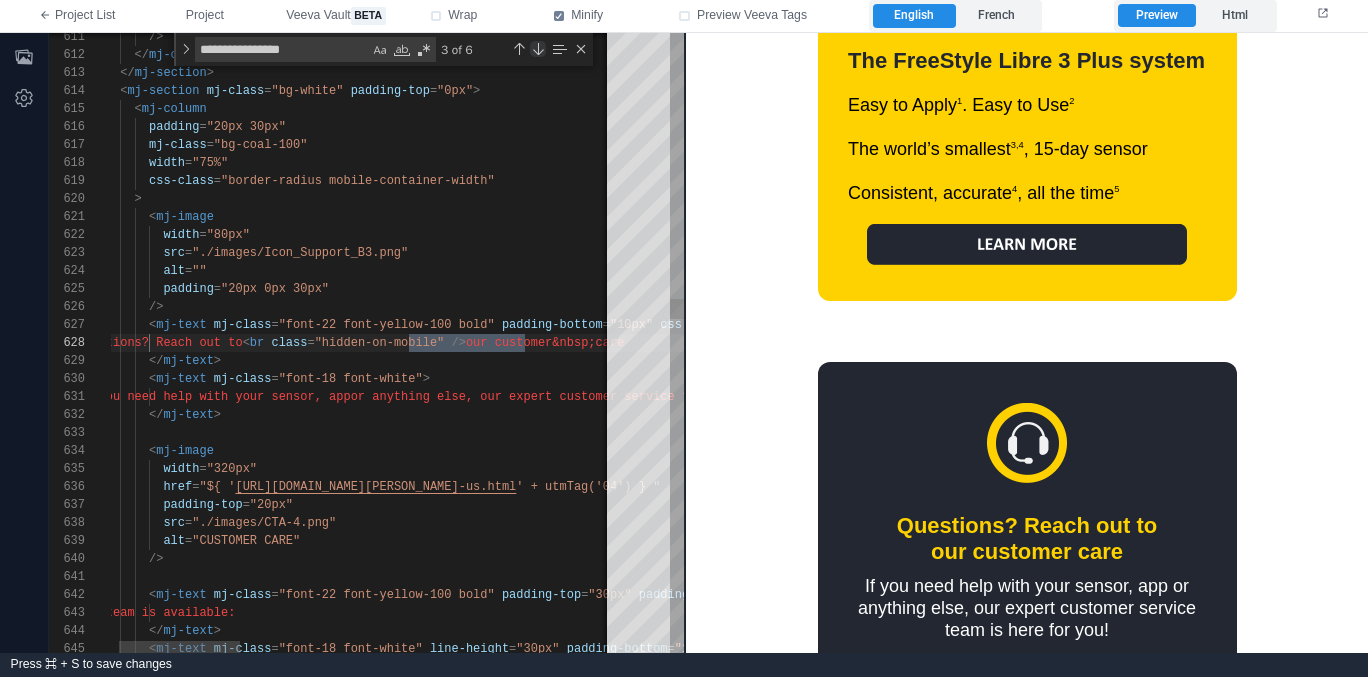 click at bounding box center (538, 49) 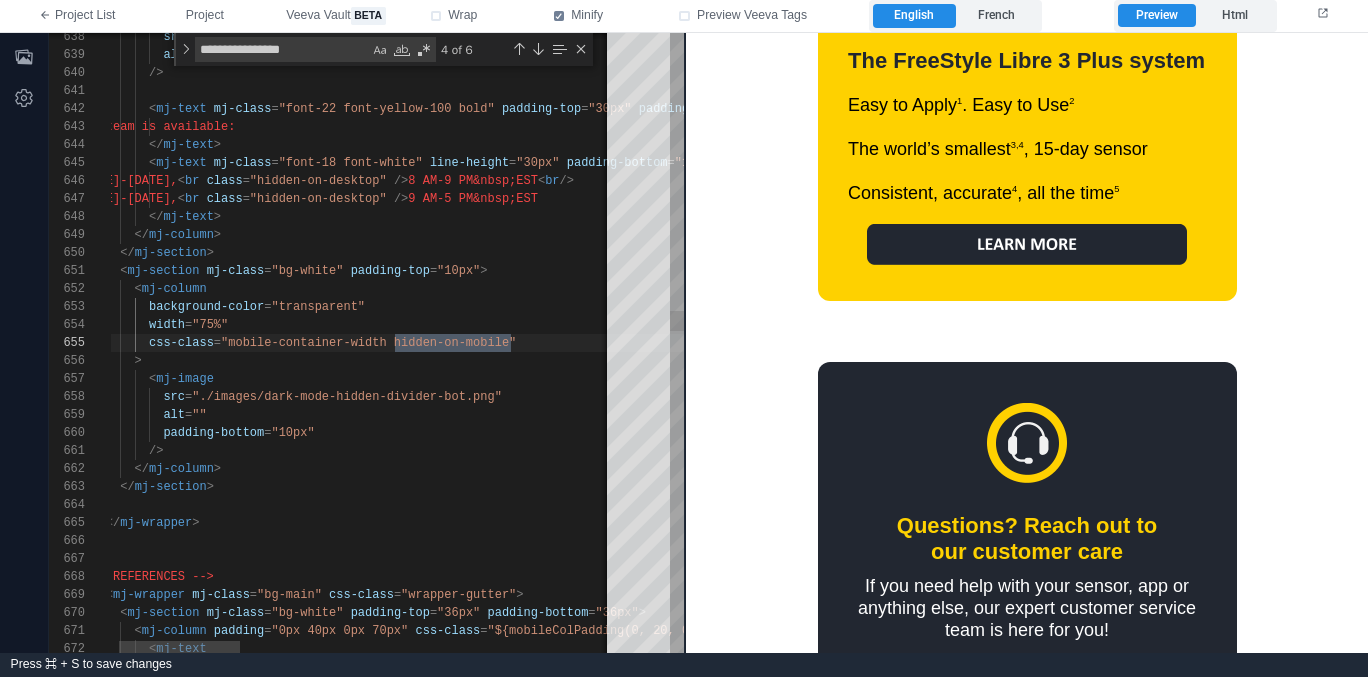 click on ""mobile-container-width hidden-on-mobile"" at bounding box center (368, 343) 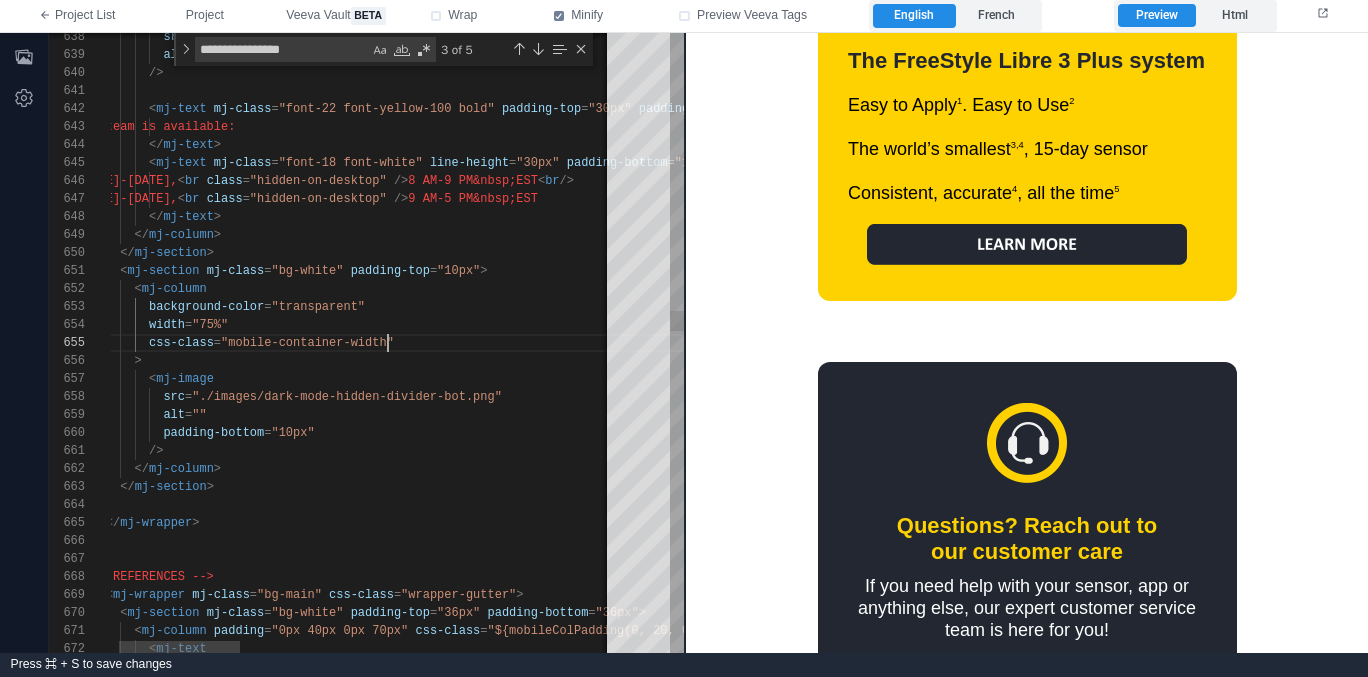 scroll, scrollTop: 72, scrollLeft: 311, axis: both 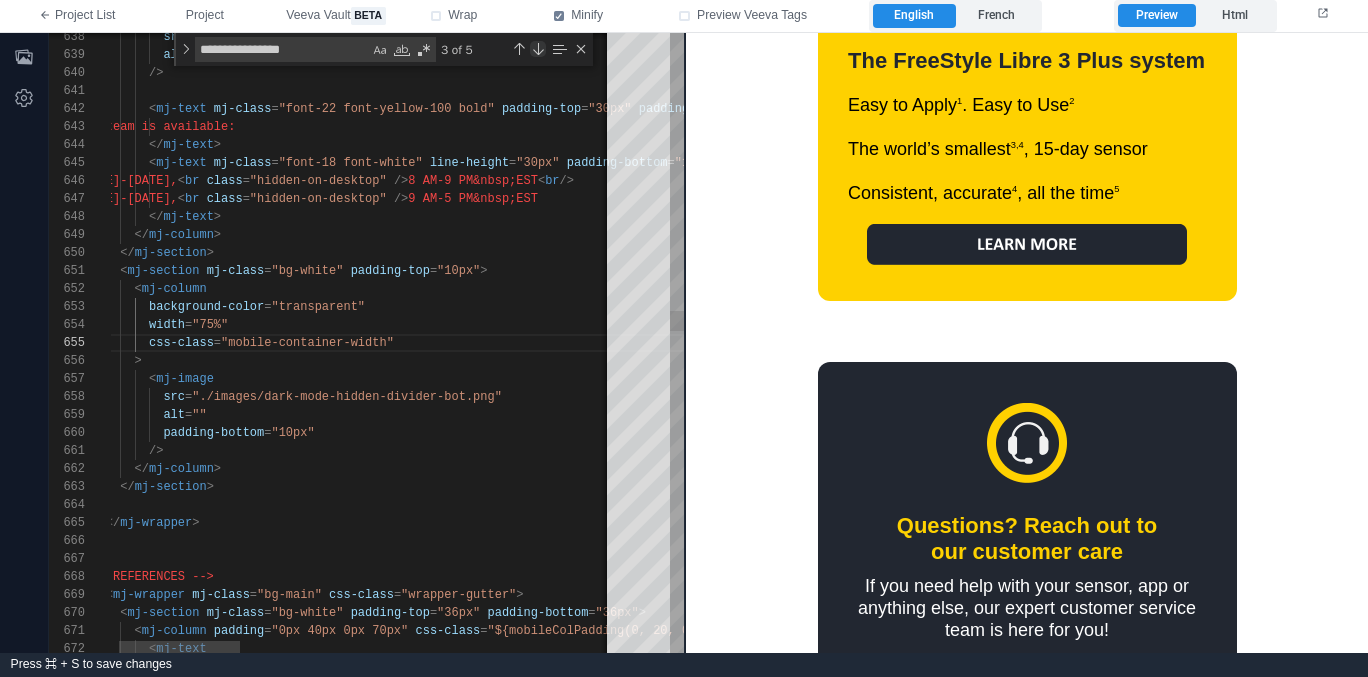 click at bounding box center (538, 49) 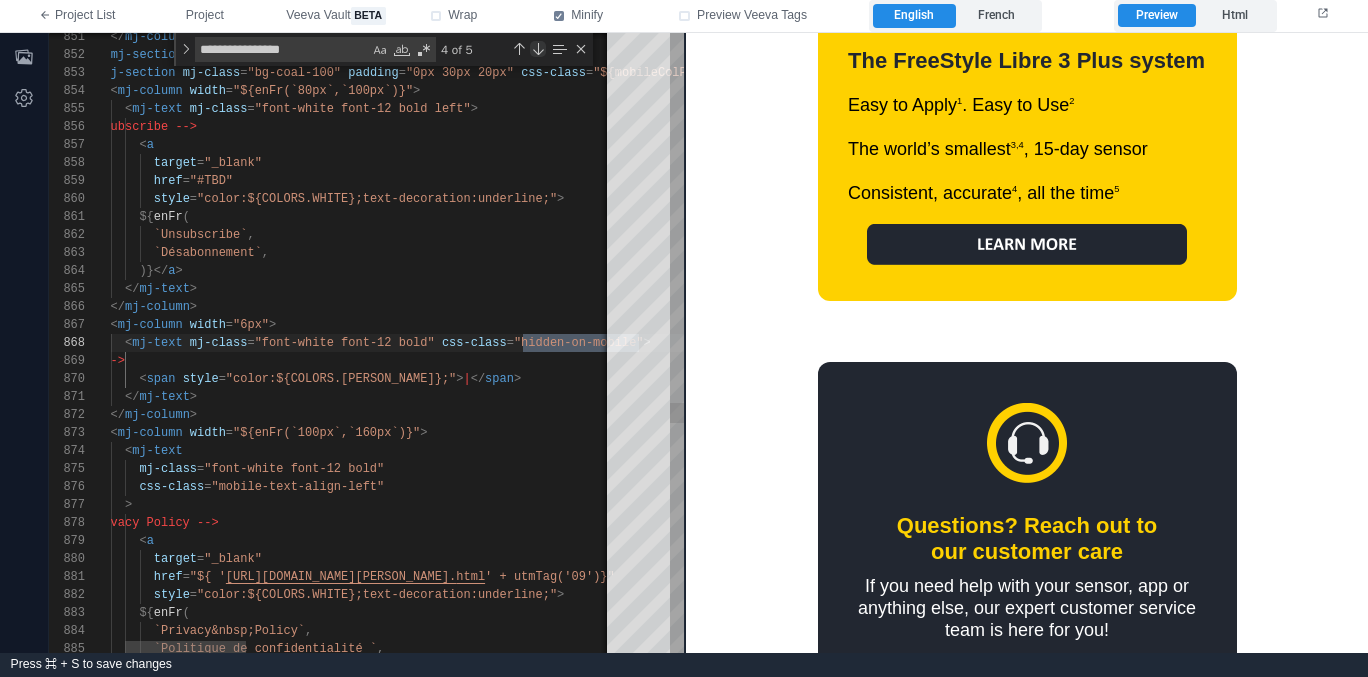 click at bounding box center (538, 49) 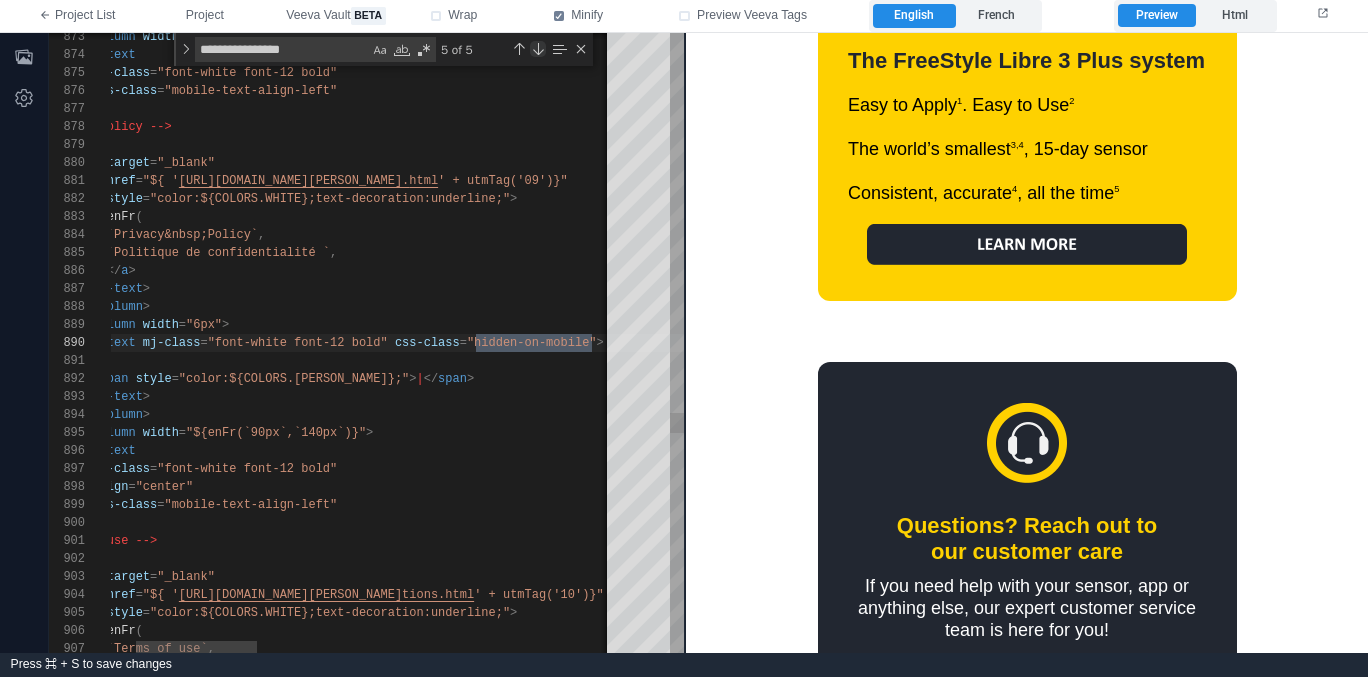 click at bounding box center [538, 49] 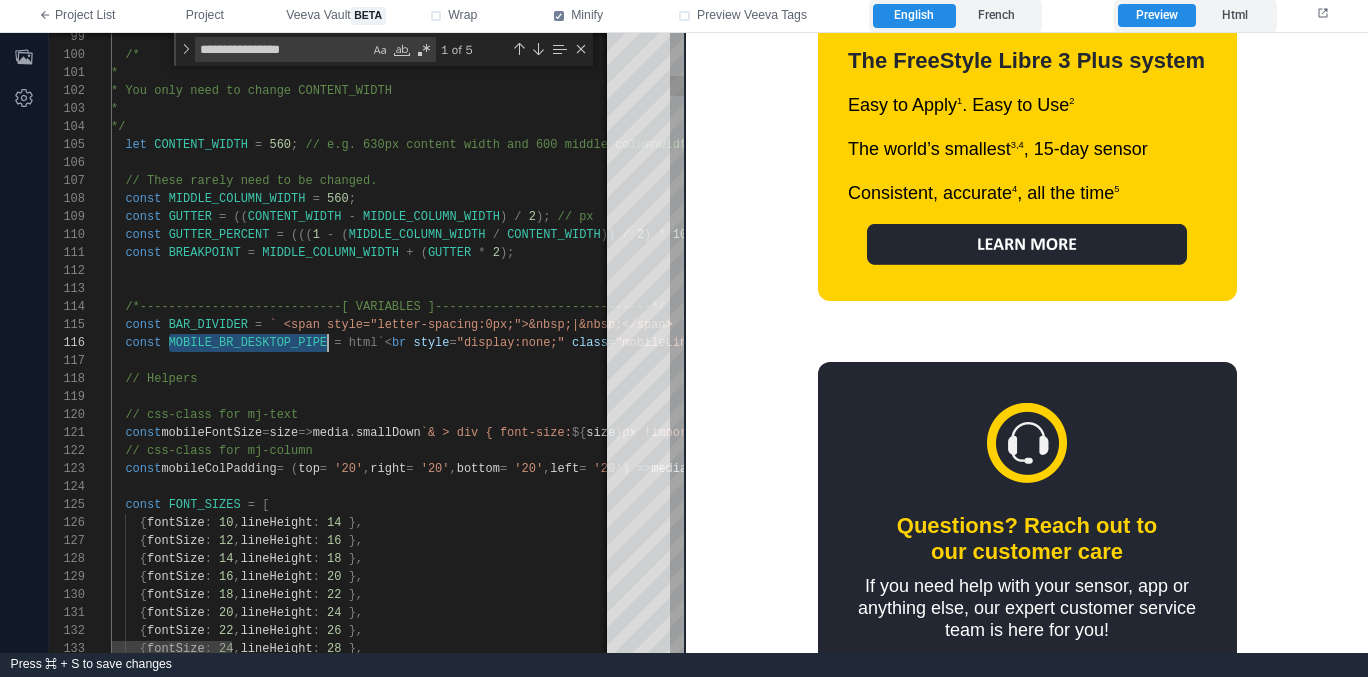 scroll, scrollTop: 90, scrollLeft: 217, axis: both 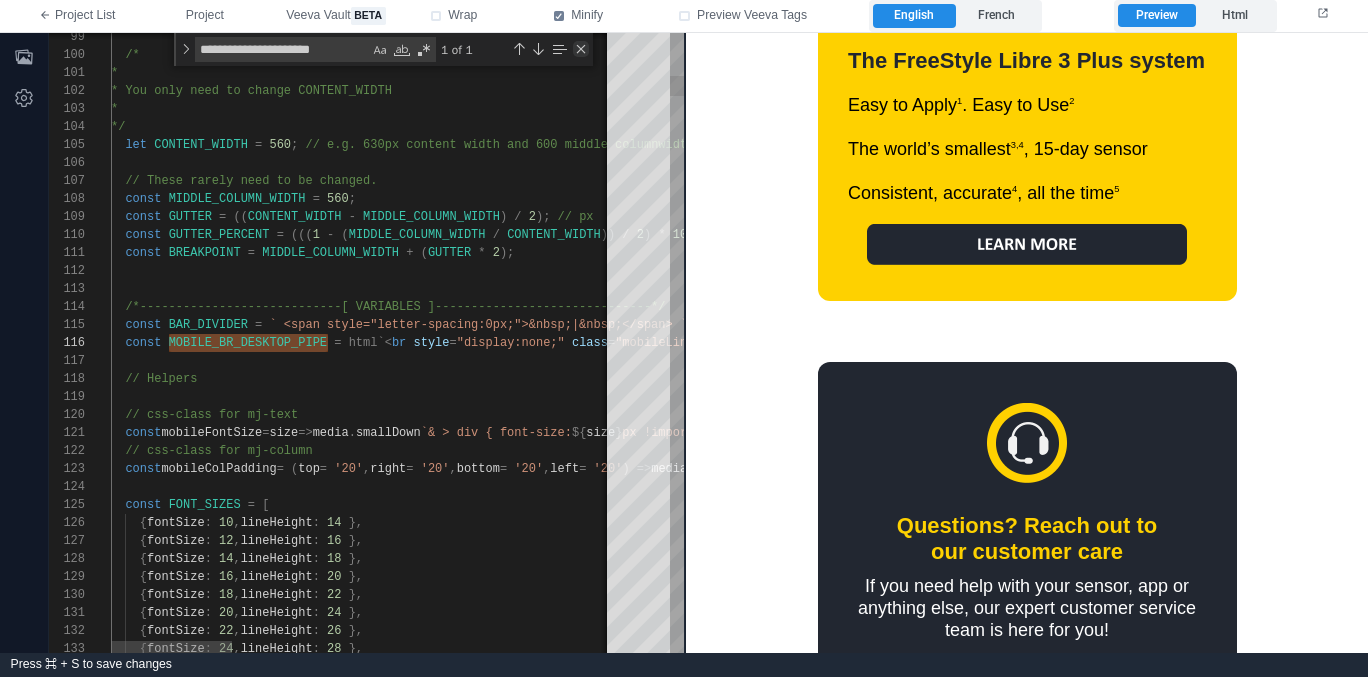 click at bounding box center [581, 49] 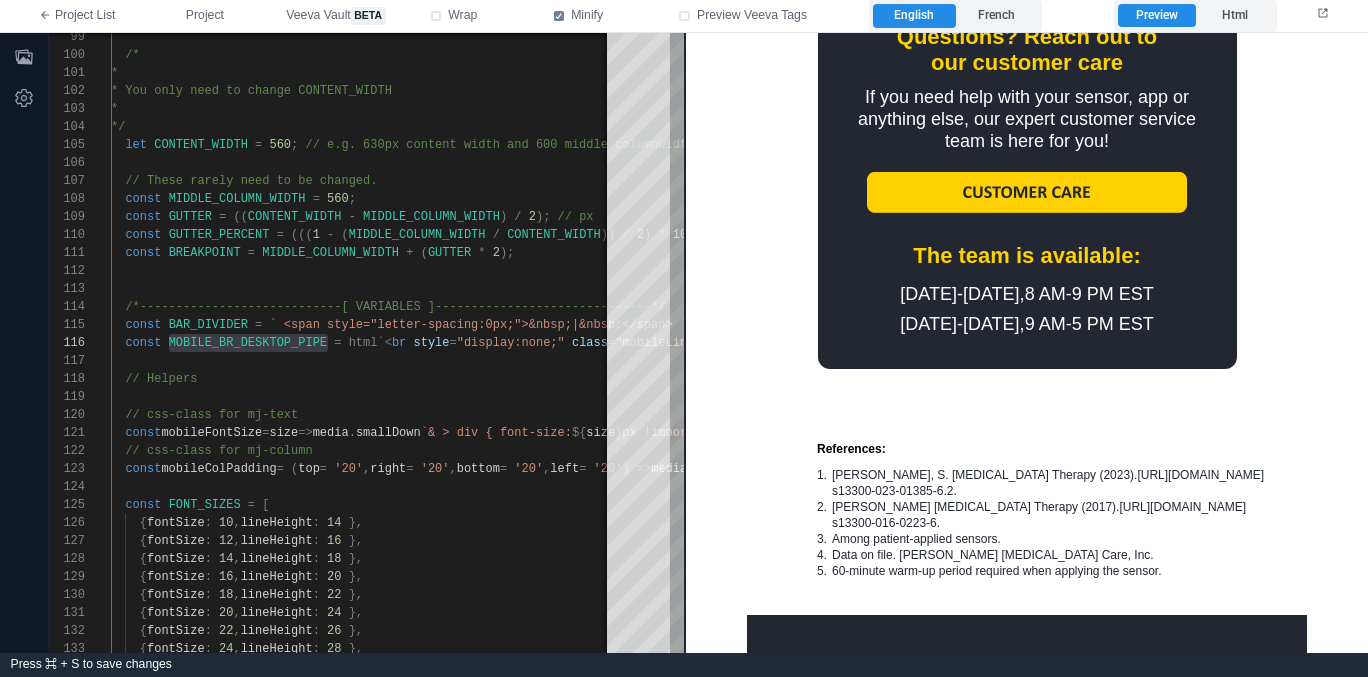scroll, scrollTop: 2863, scrollLeft: 0, axis: vertical 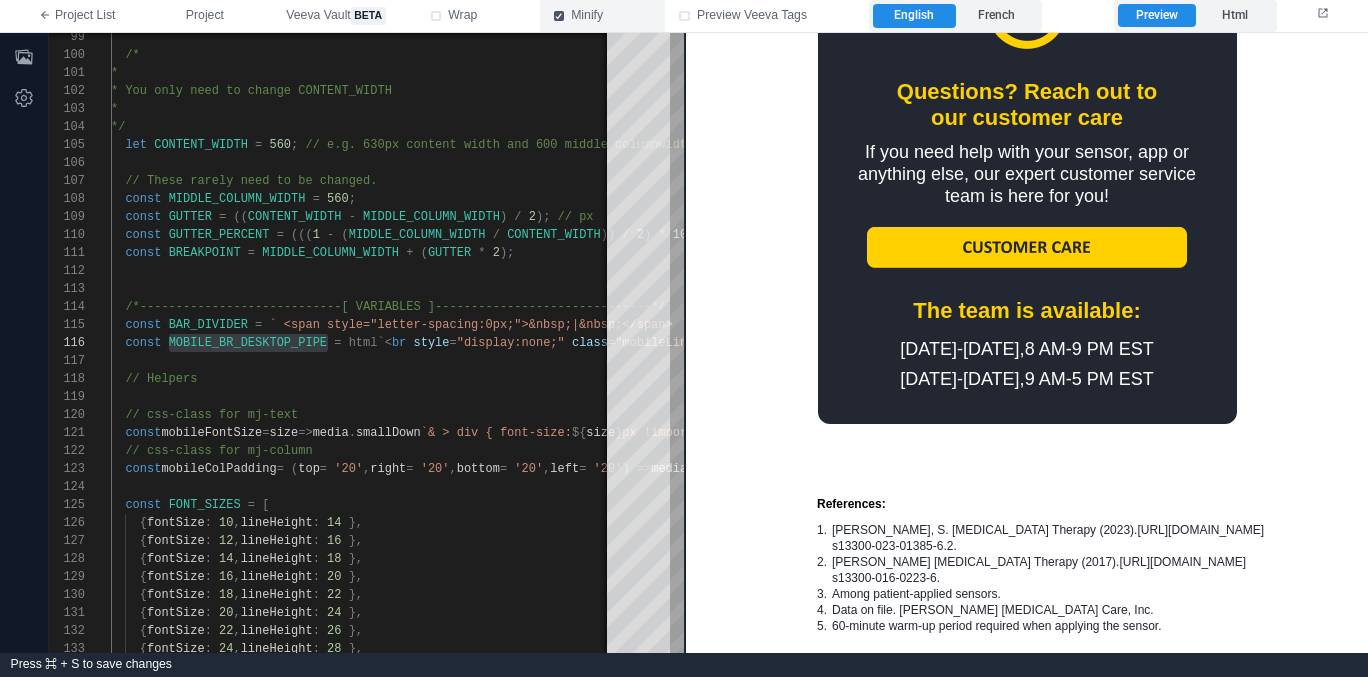 drag, startPoint x: 154, startPoint y: 248, endPoint x: 555, endPoint y: 10, distance: 466.31 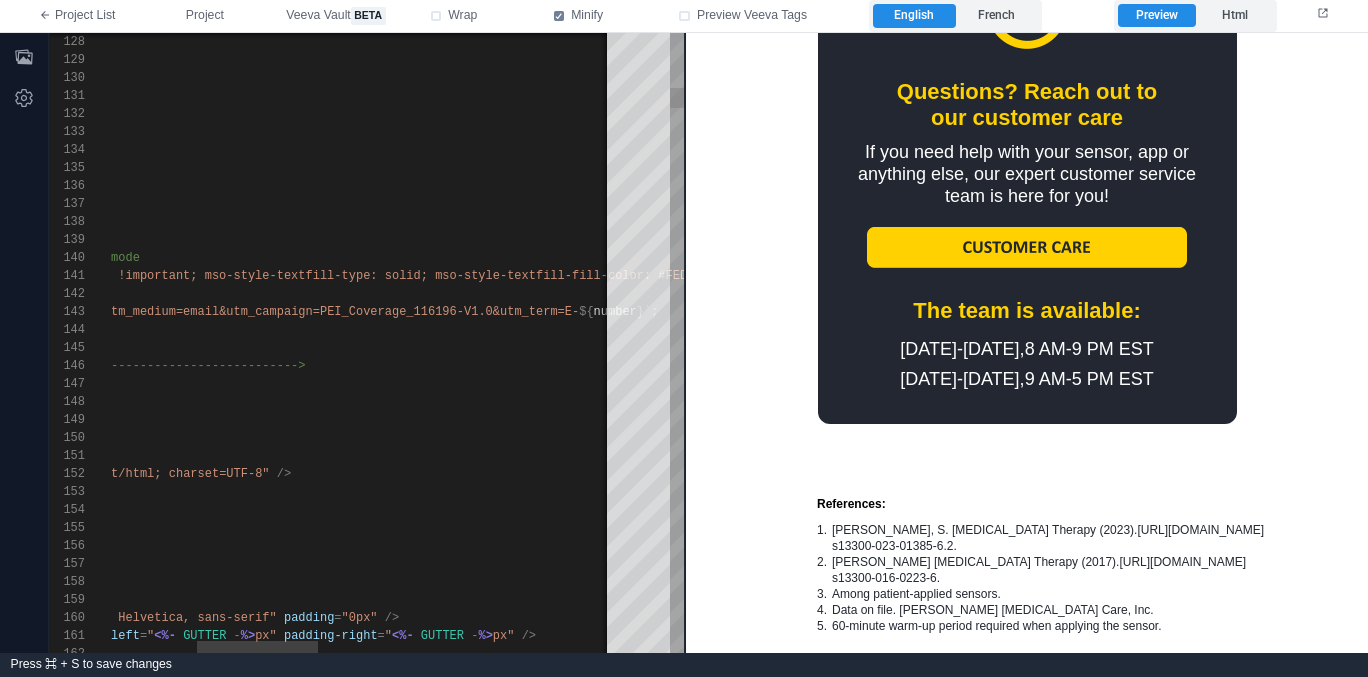 scroll, scrollTop: 36, scrollLeft: 650, axis: both 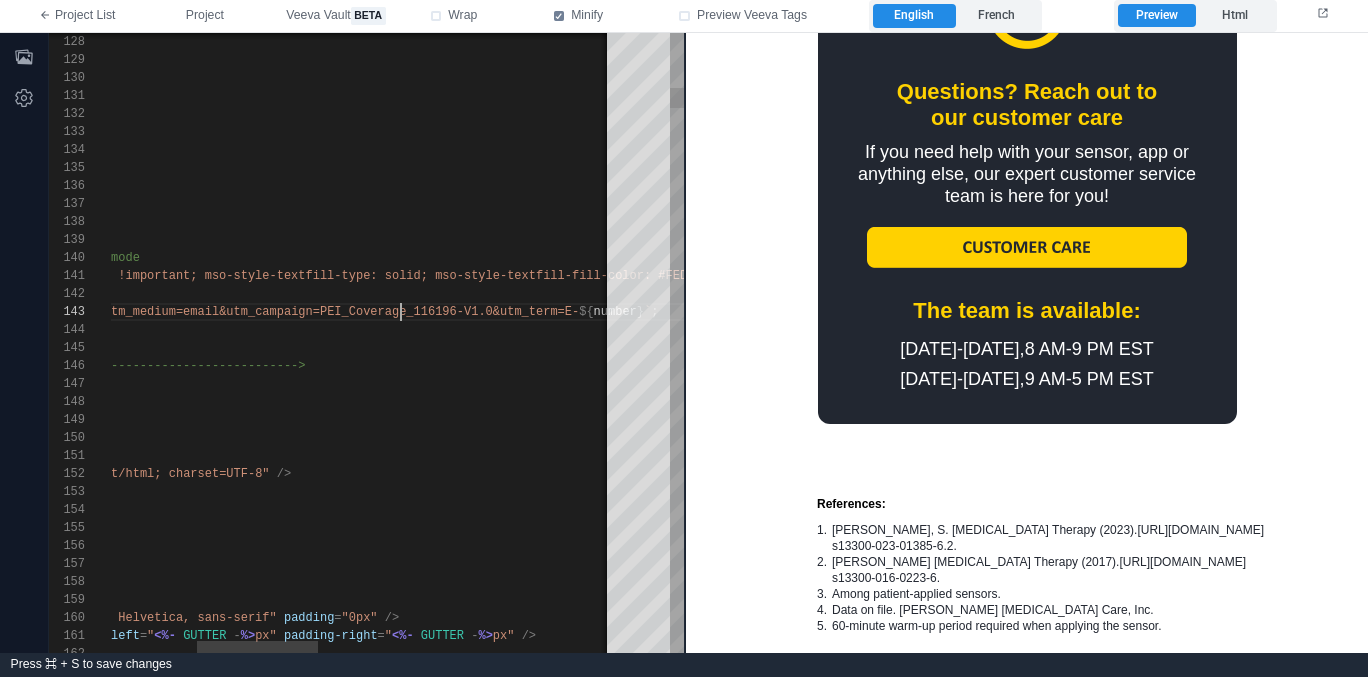 click on "n=PEI_Coverage_116196-V1.0&utm_term=E-" at bounding box center (443, 312) 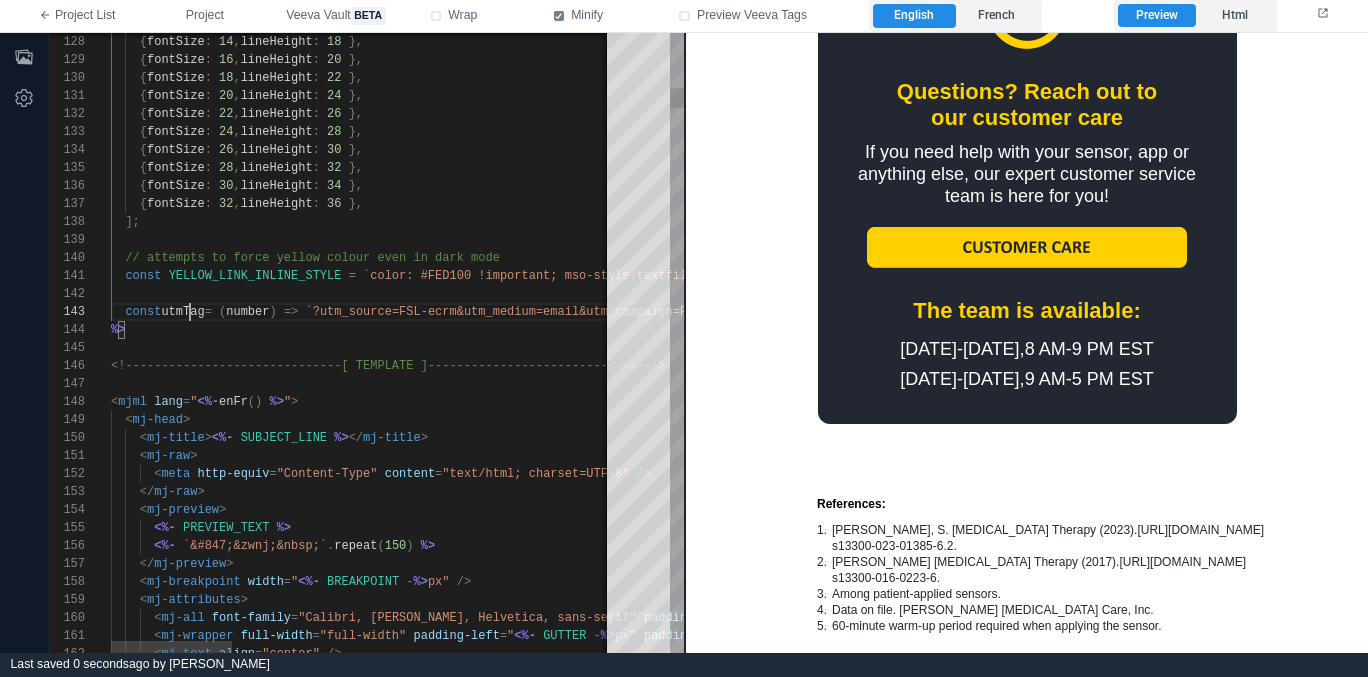 scroll, scrollTop: 36, scrollLeft: 79, axis: both 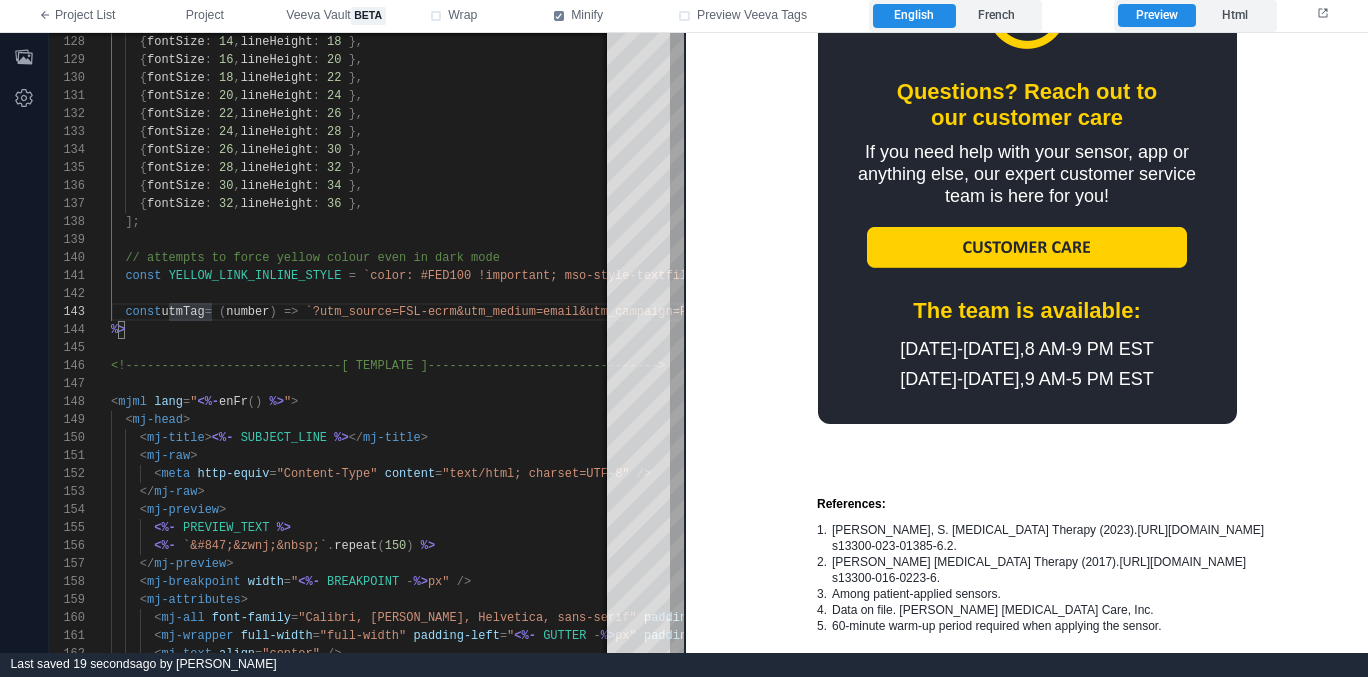 click on "Alva, S. Diabetes Therapy (2023).  https://doi.org/10.1007/ s13300‑023‑01385‑6.2 ." at bounding box center [1048, 537] 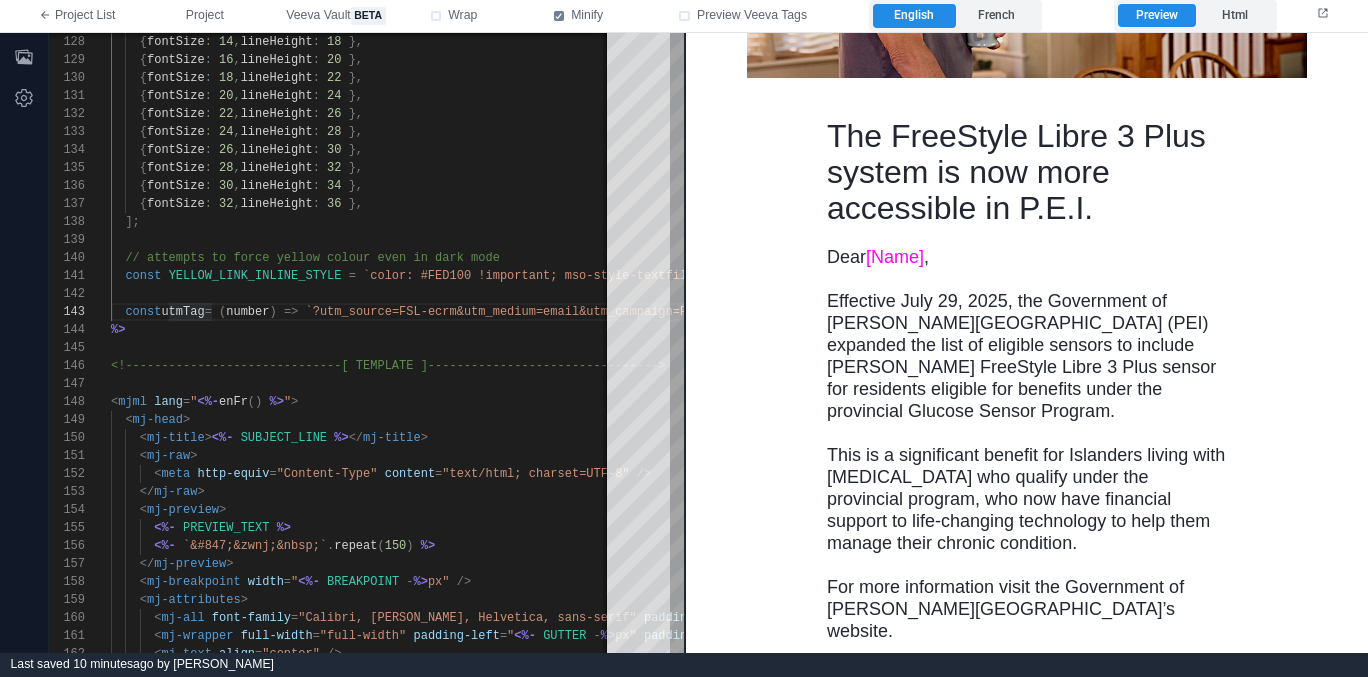scroll, scrollTop: 0, scrollLeft: 0, axis: both 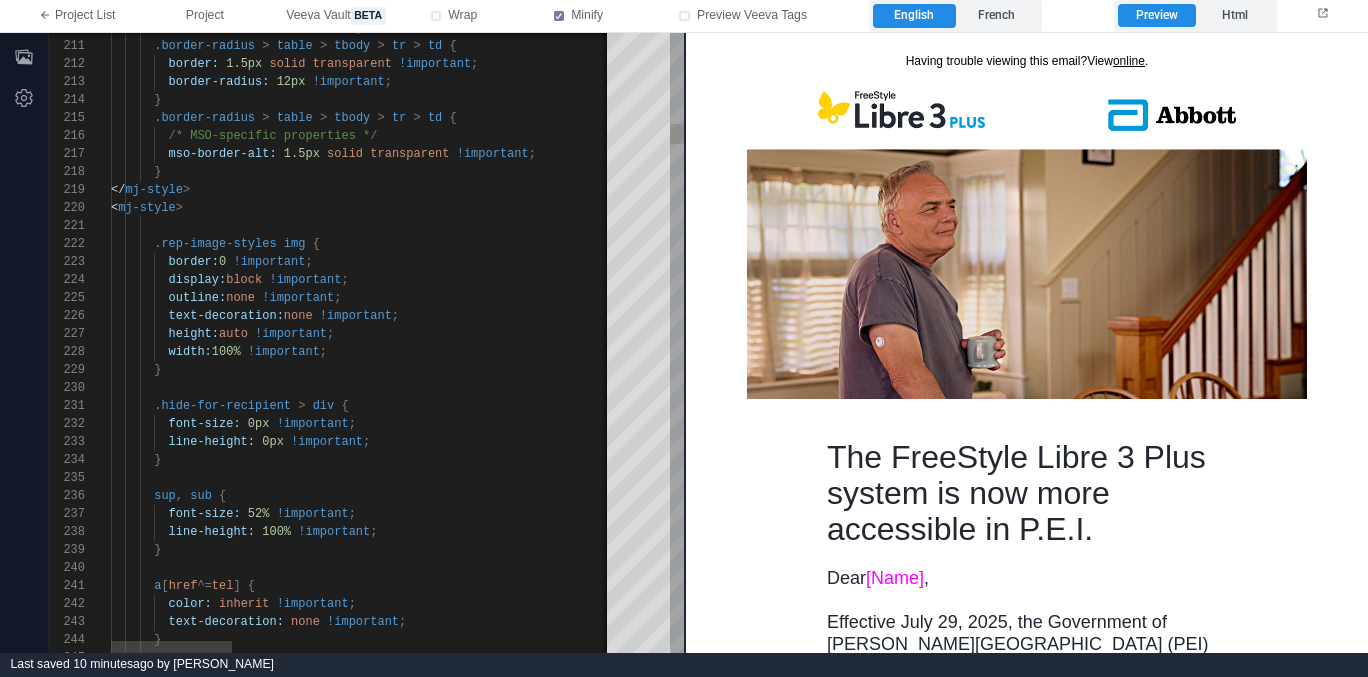 drag, startPoint x: 352, startPoint y: 207, endPoint x: 374, endPoint y: 209, distance: 22.090721 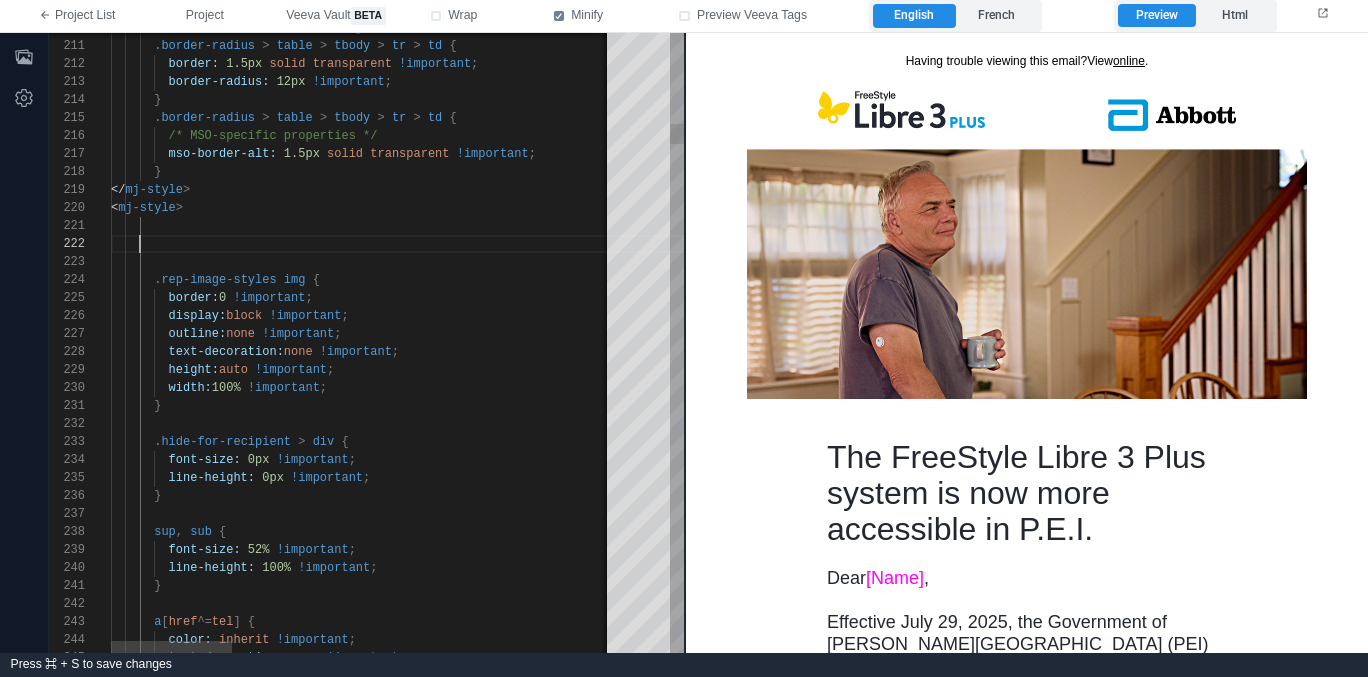 scroll, scrollTop: 18, scrollLeft: 43, axis: both 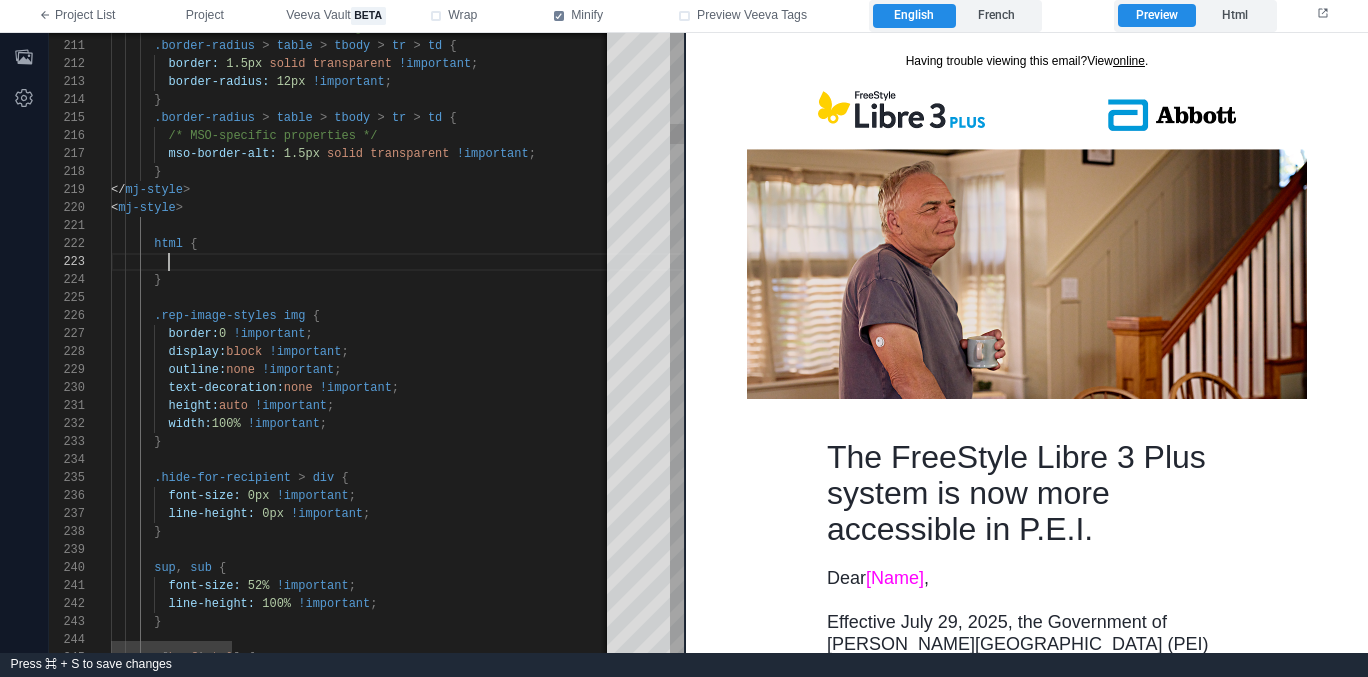 paste on "**********" 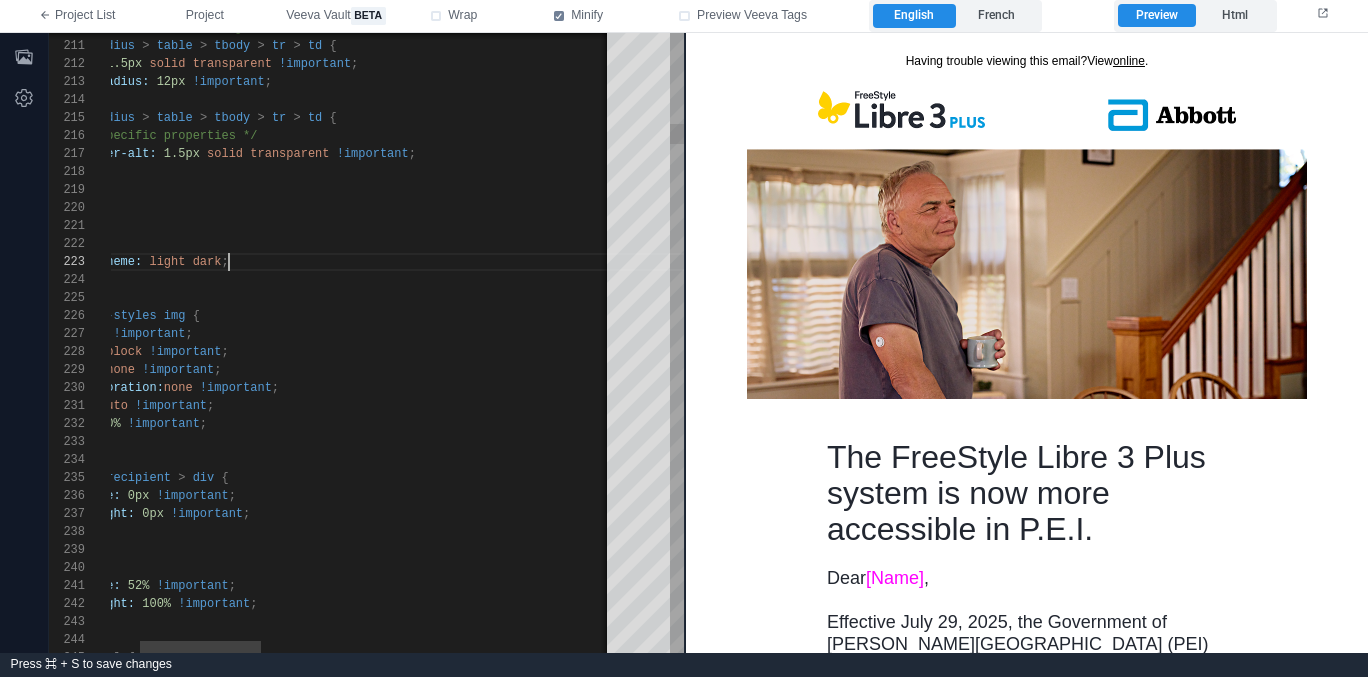 scroll, scrollTop: 36, scrollLeft: 238, axis: both 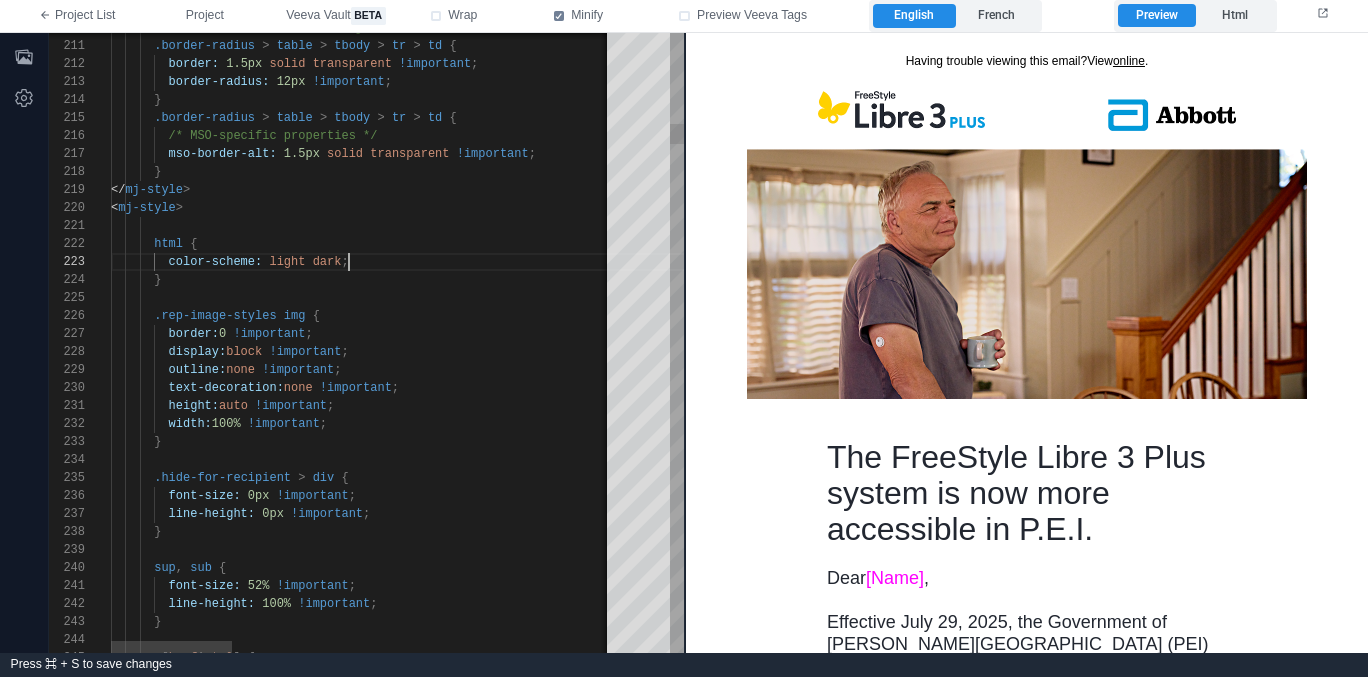 click at bounding box center [186, 244] 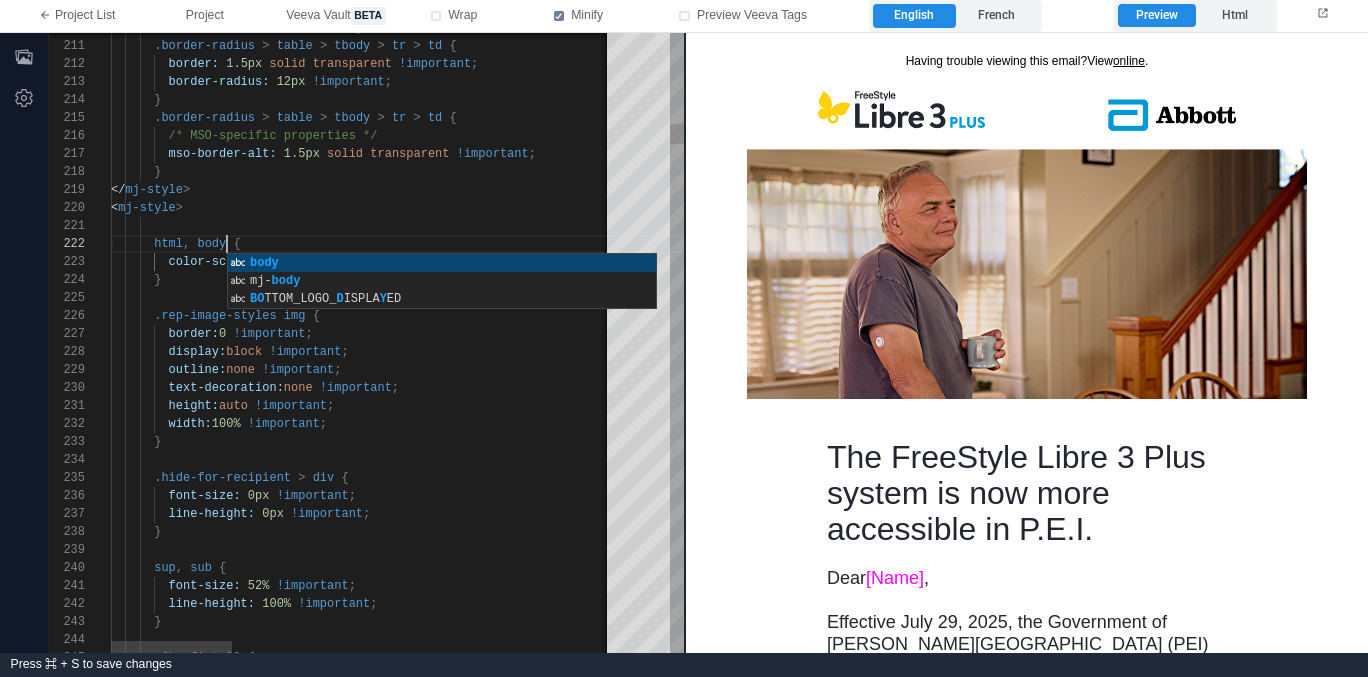 scroll, scrollTop: 18, scrollLeft: 116, axis: both 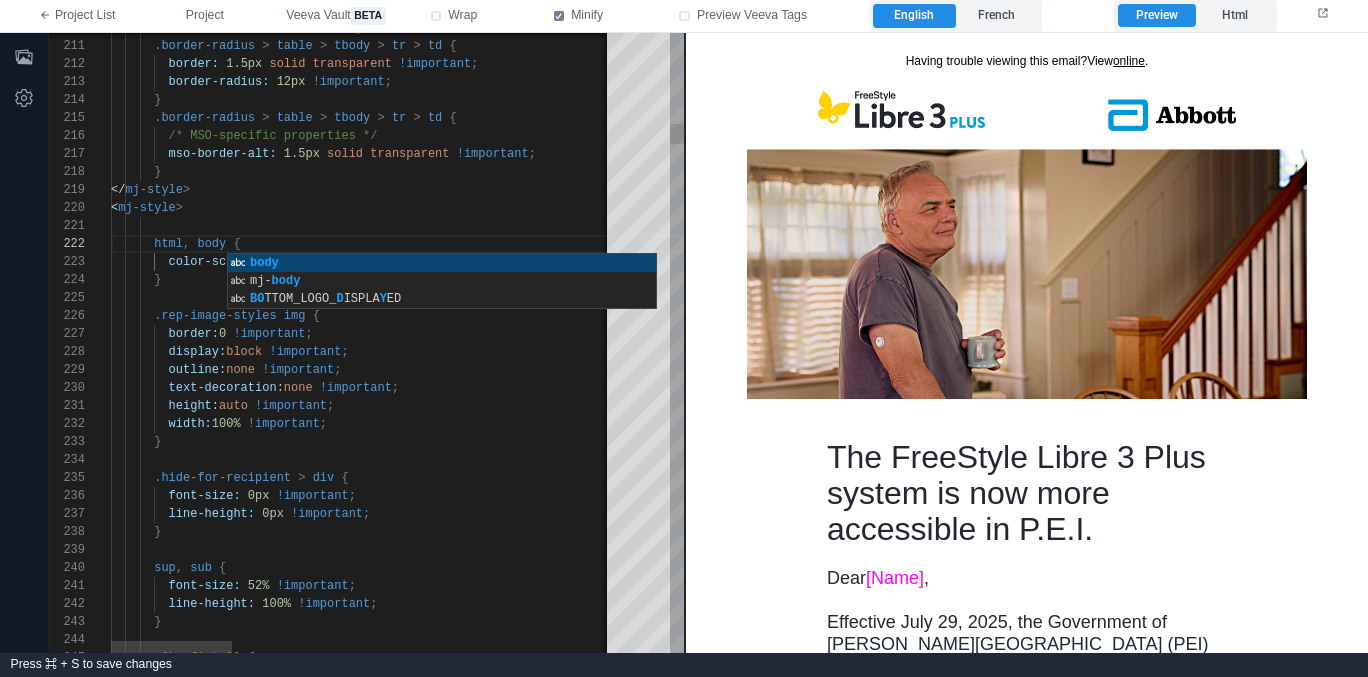 click on "}" at bounding box center [1148, 280] 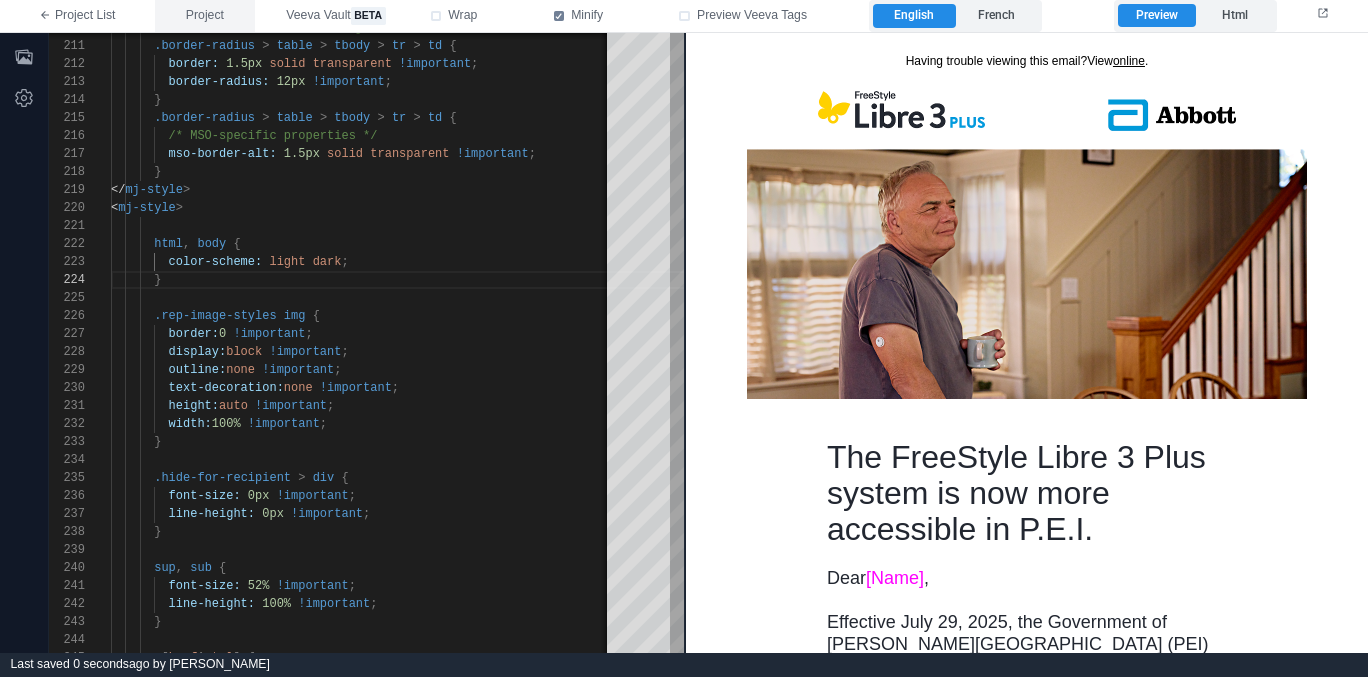 click on "Project" at bounding box center (205, 16) 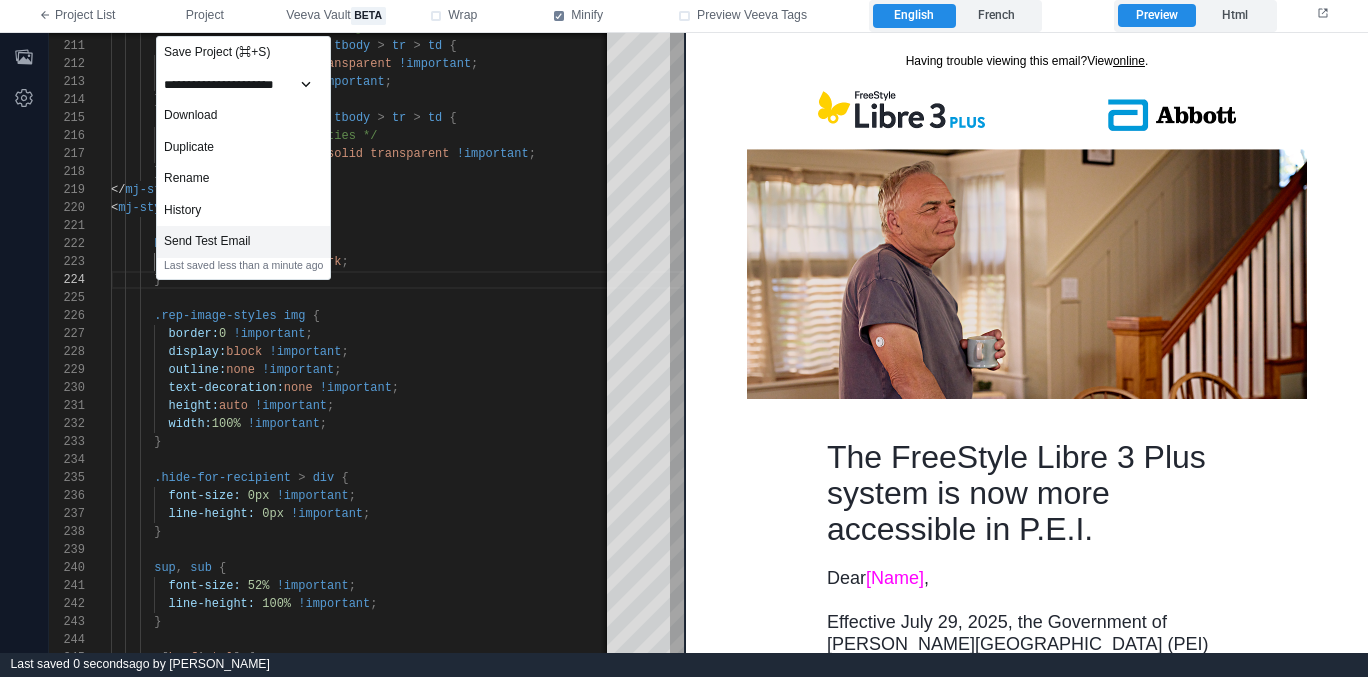 click on "Send Test Email" at bounding box center [243, 242] 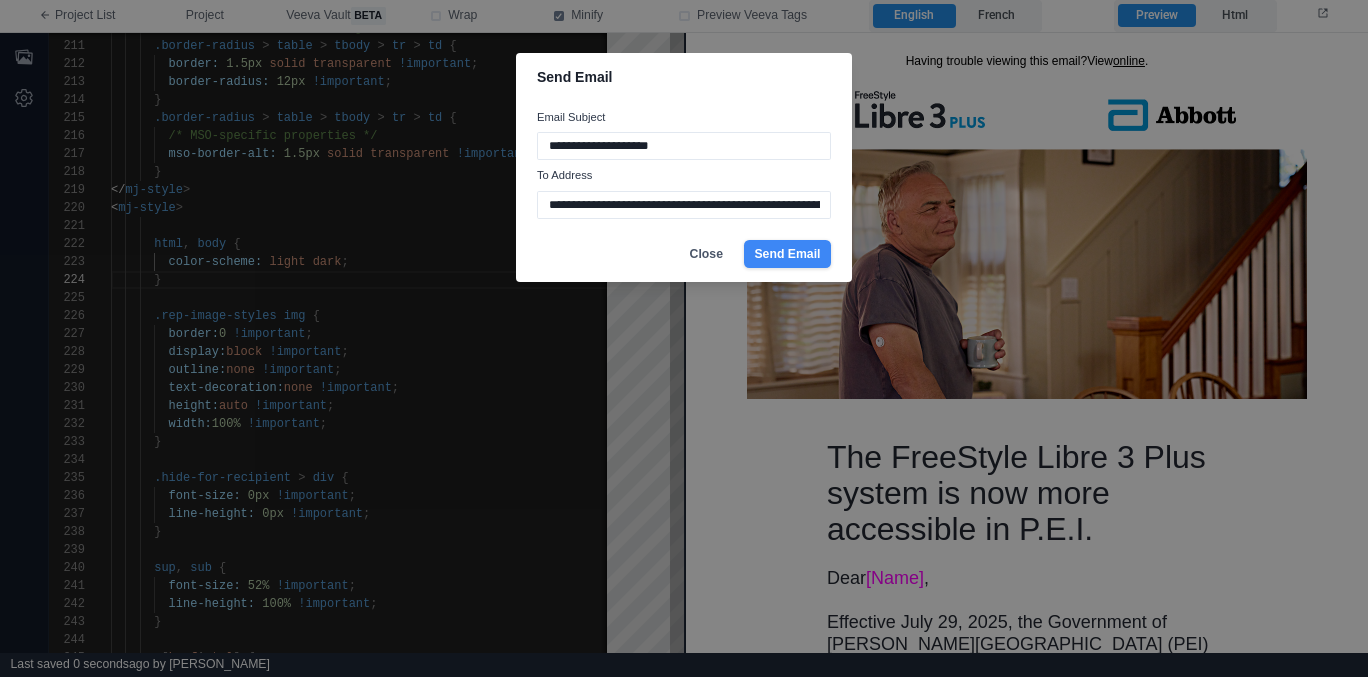 click on "Send Email" at bounding box center (787, 254) 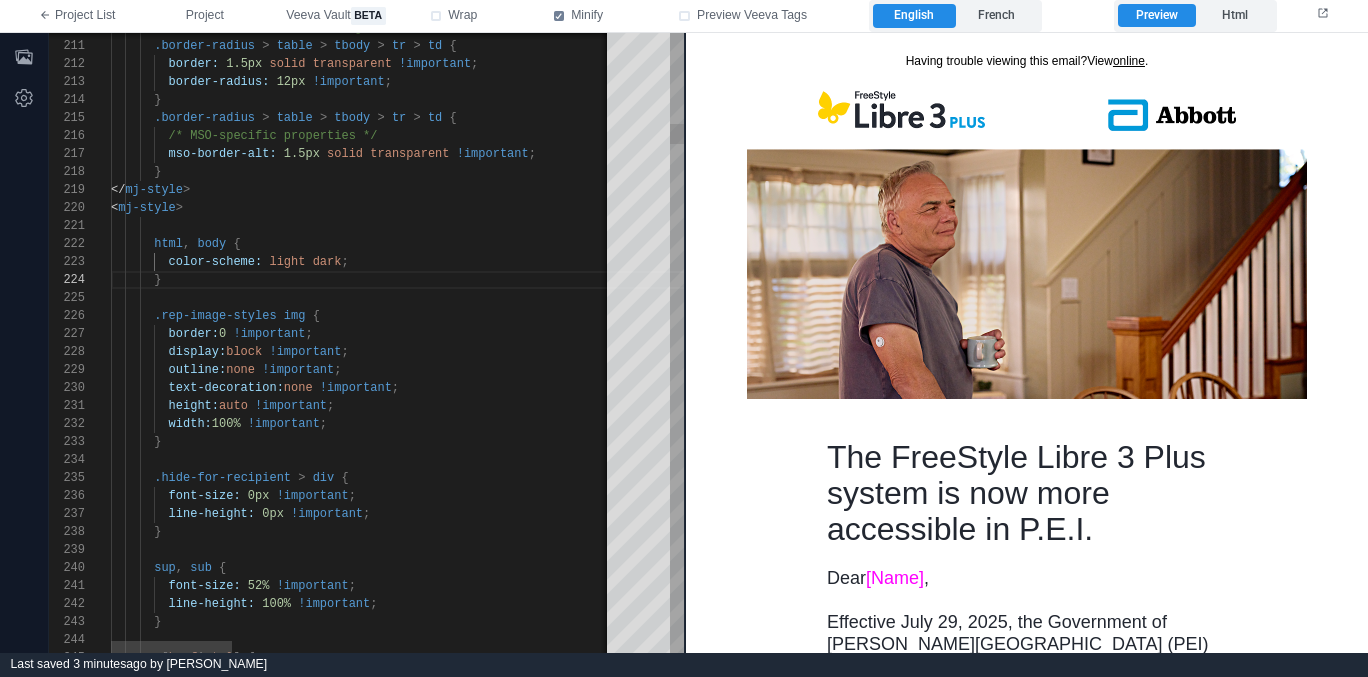 scroll, scrollTop: 54, scrollLeft: 49, axis: both 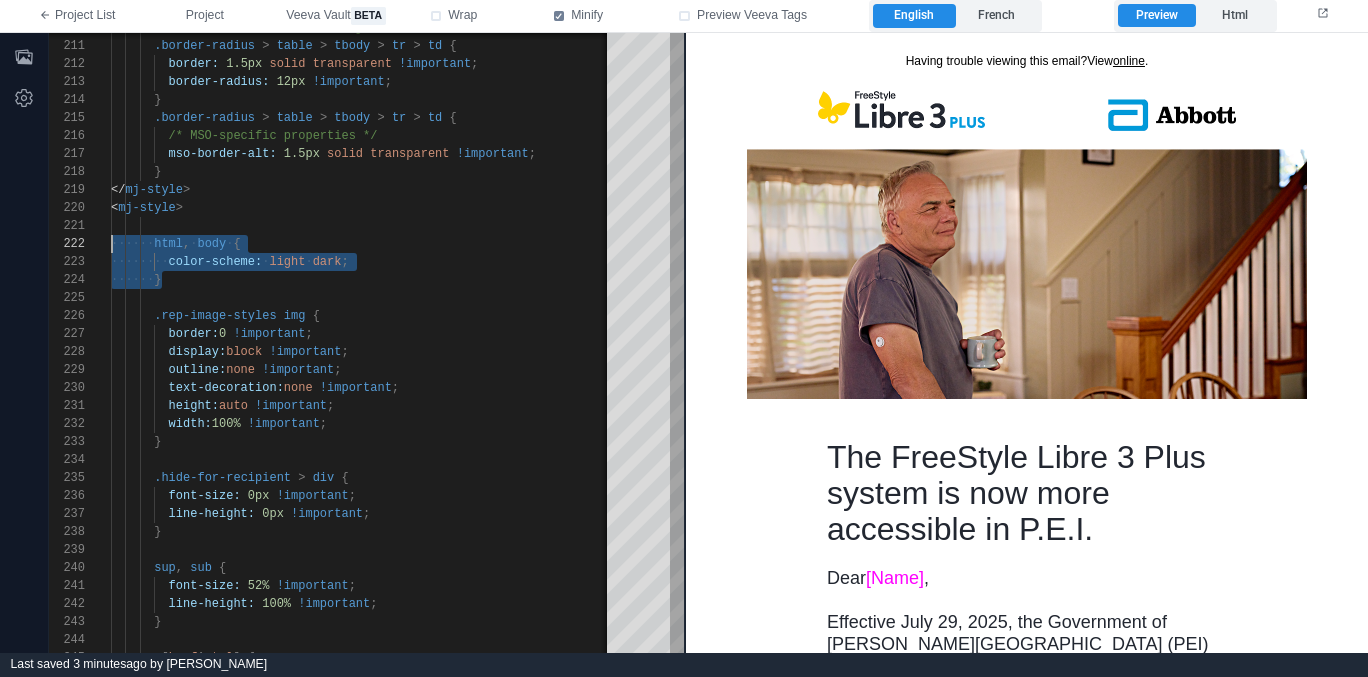 drag, startPoint x: 174, startPoint y: 278, endPoint x: 181, endPoint y: 228, distance: 50.48762 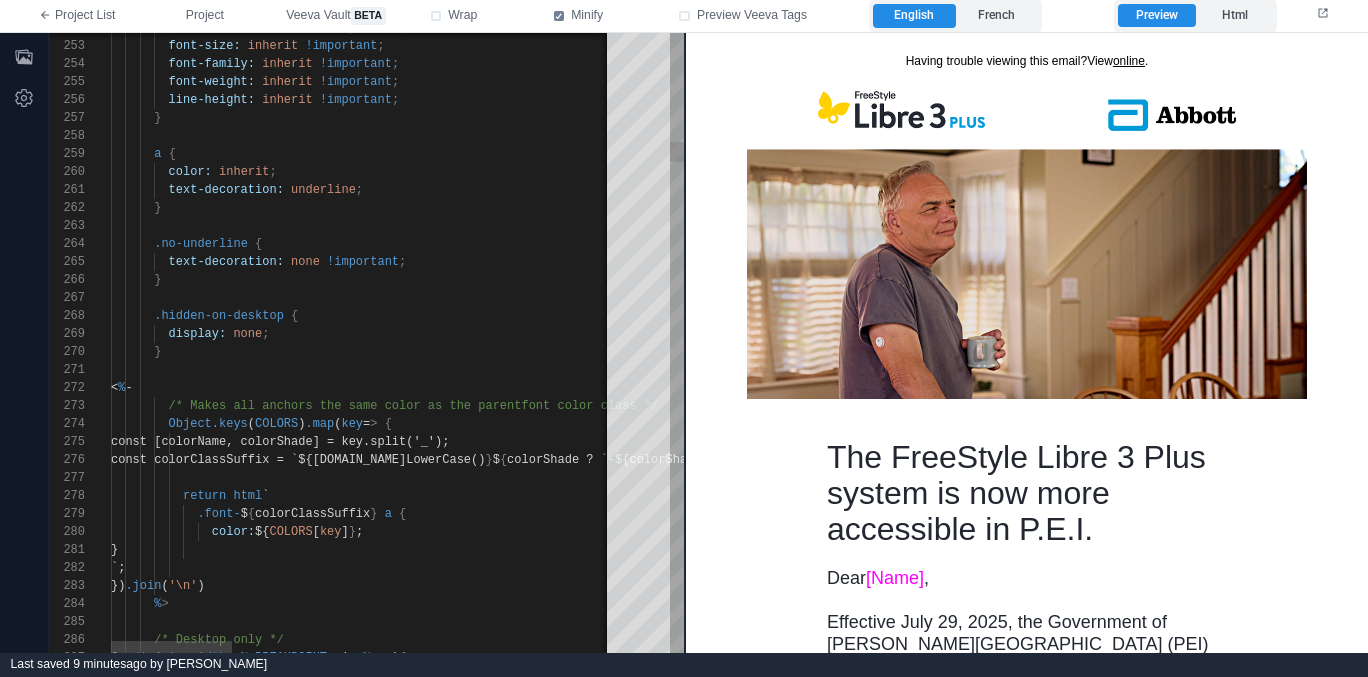 click on "}" at bounding box center [1148, 352] 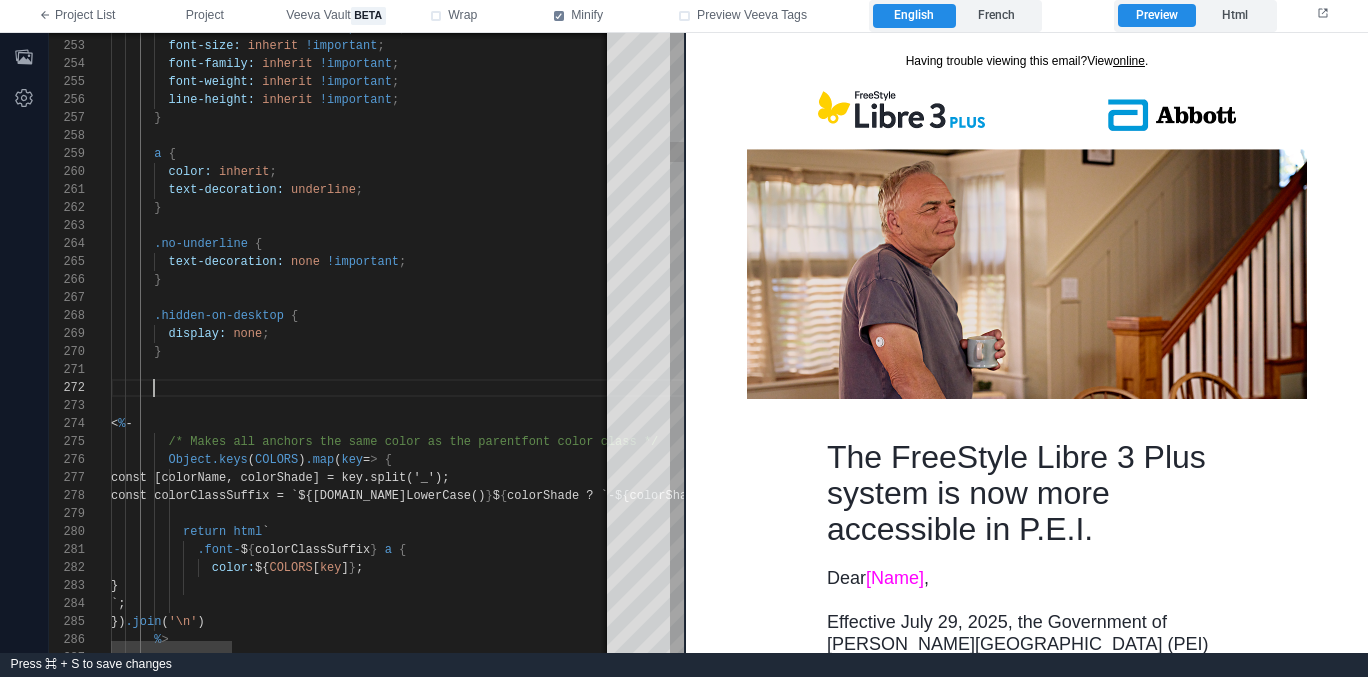 paste on "**********" 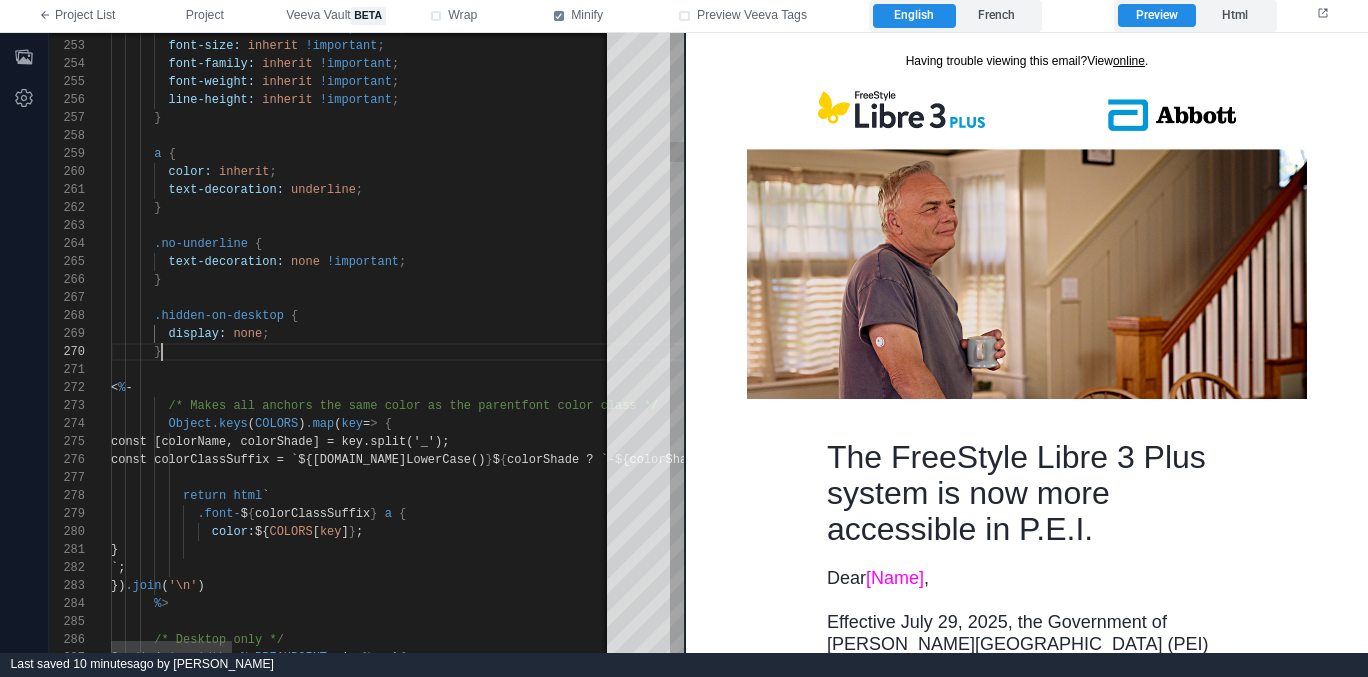 scroll, scrollTop: 162, scrollLeft: 51, axis: both 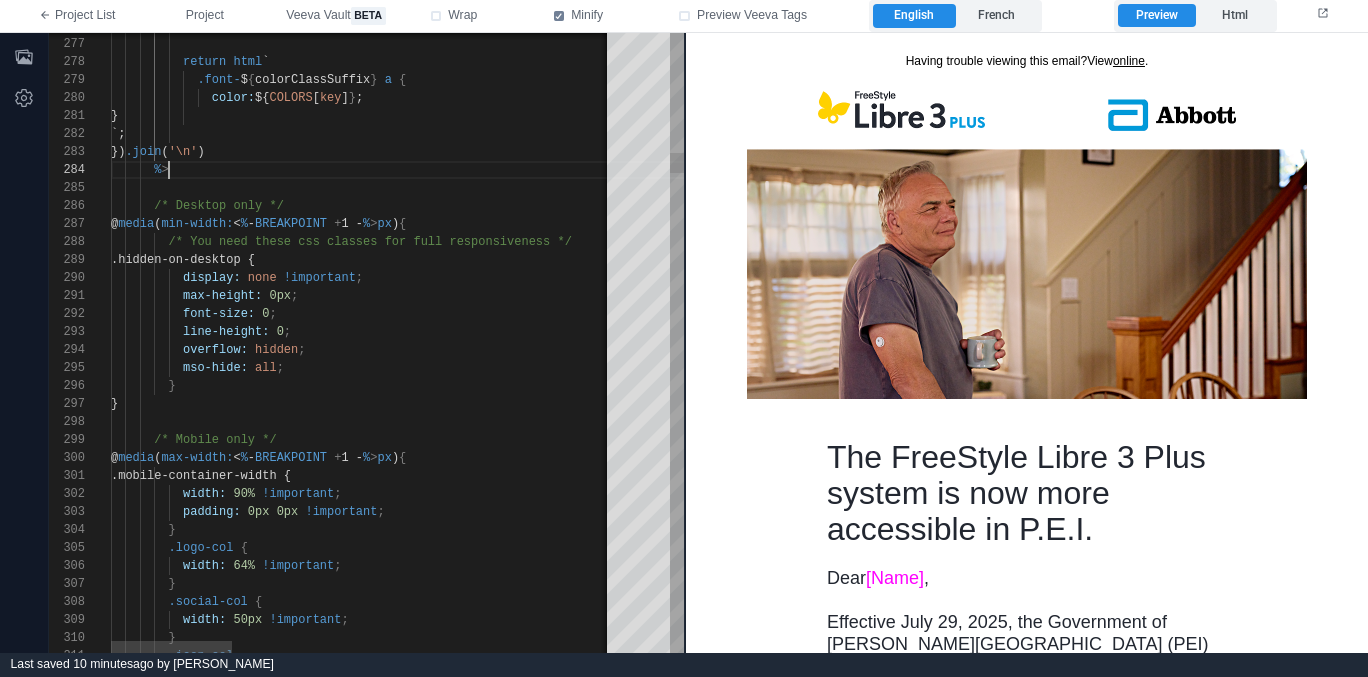click on "% >" at bounding box center (1148, 170) 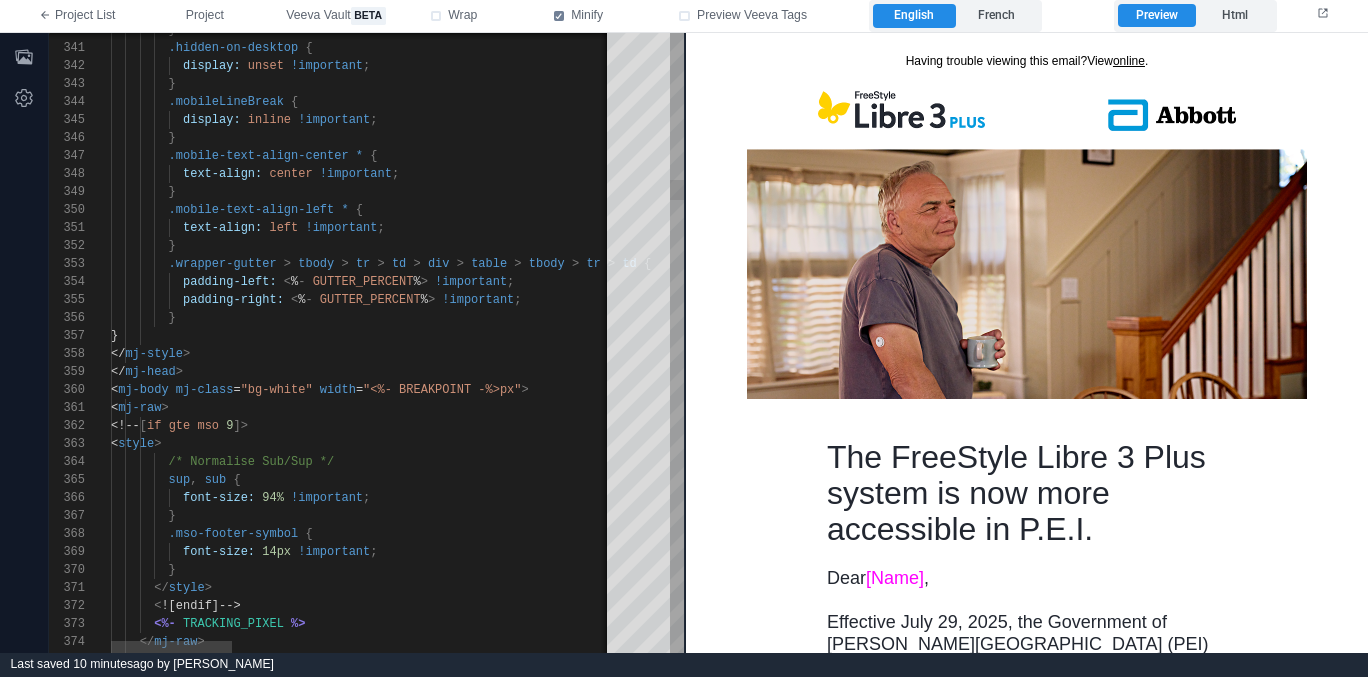 click on "}" at bounding box center [1148, 336] 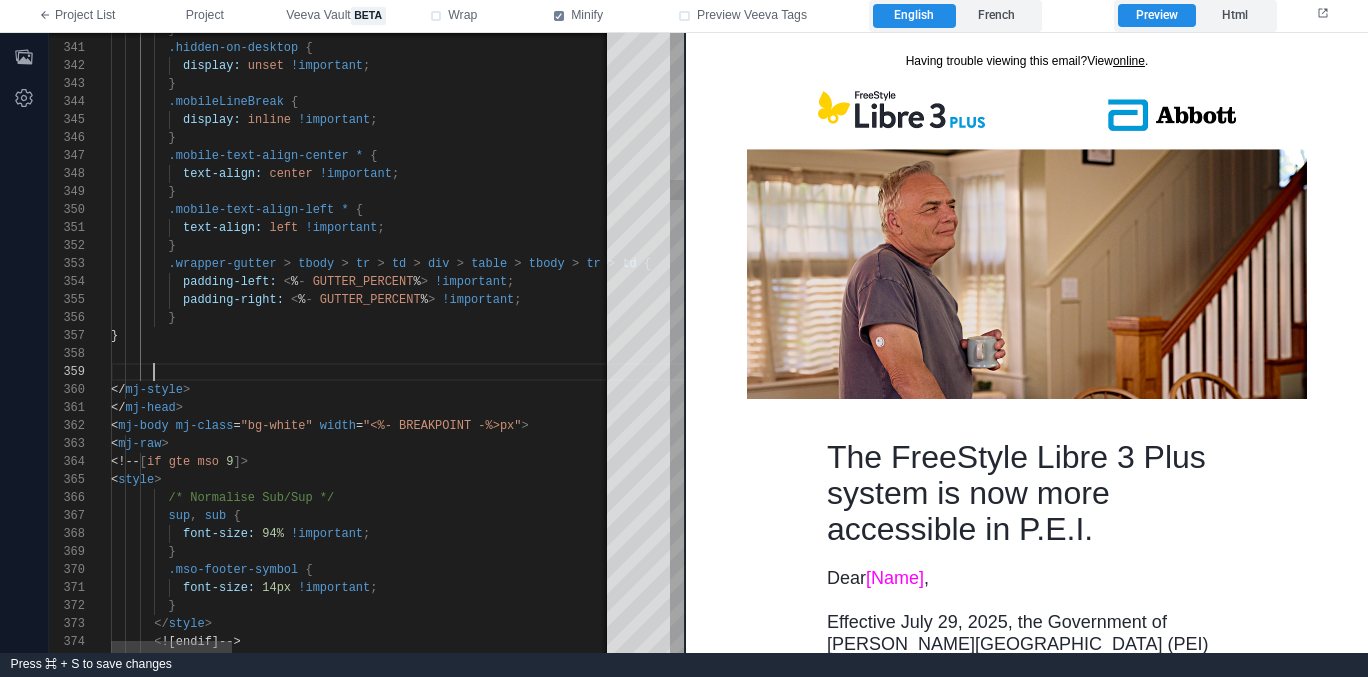 paste on "**********" 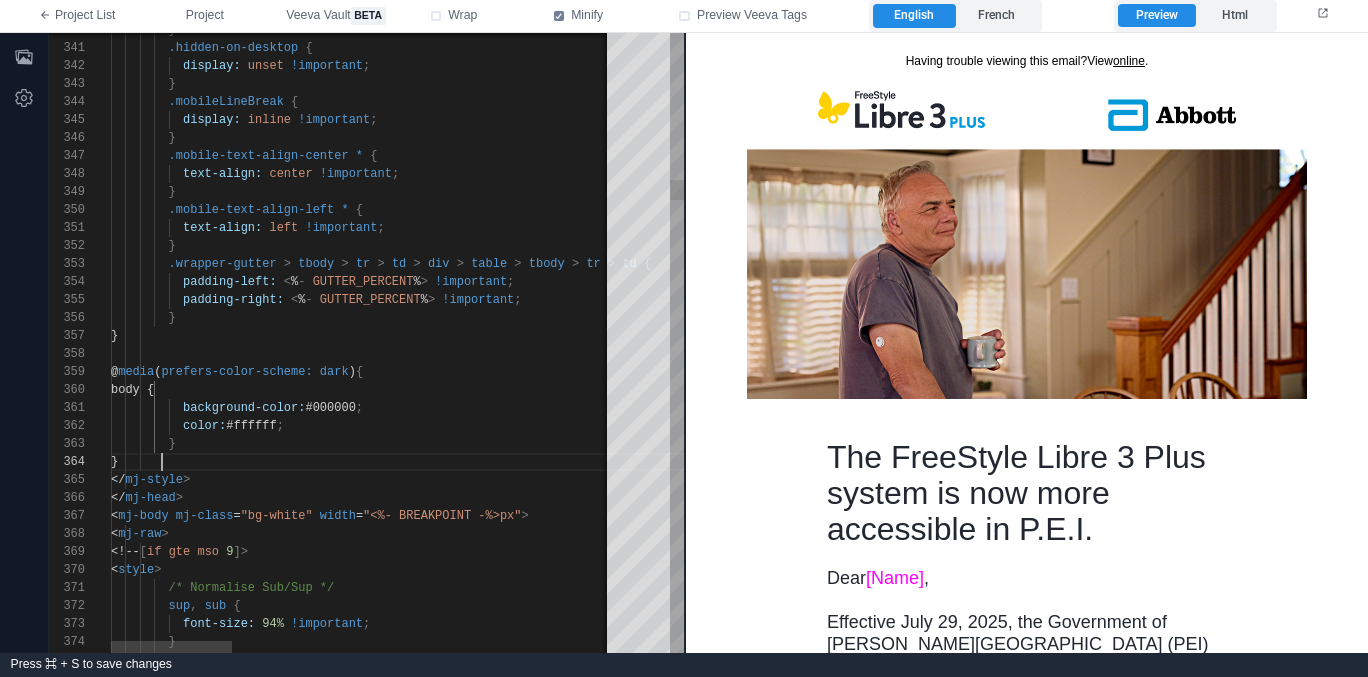 scroll, scrollTop: 54, scrollLeft: 51, axis: both 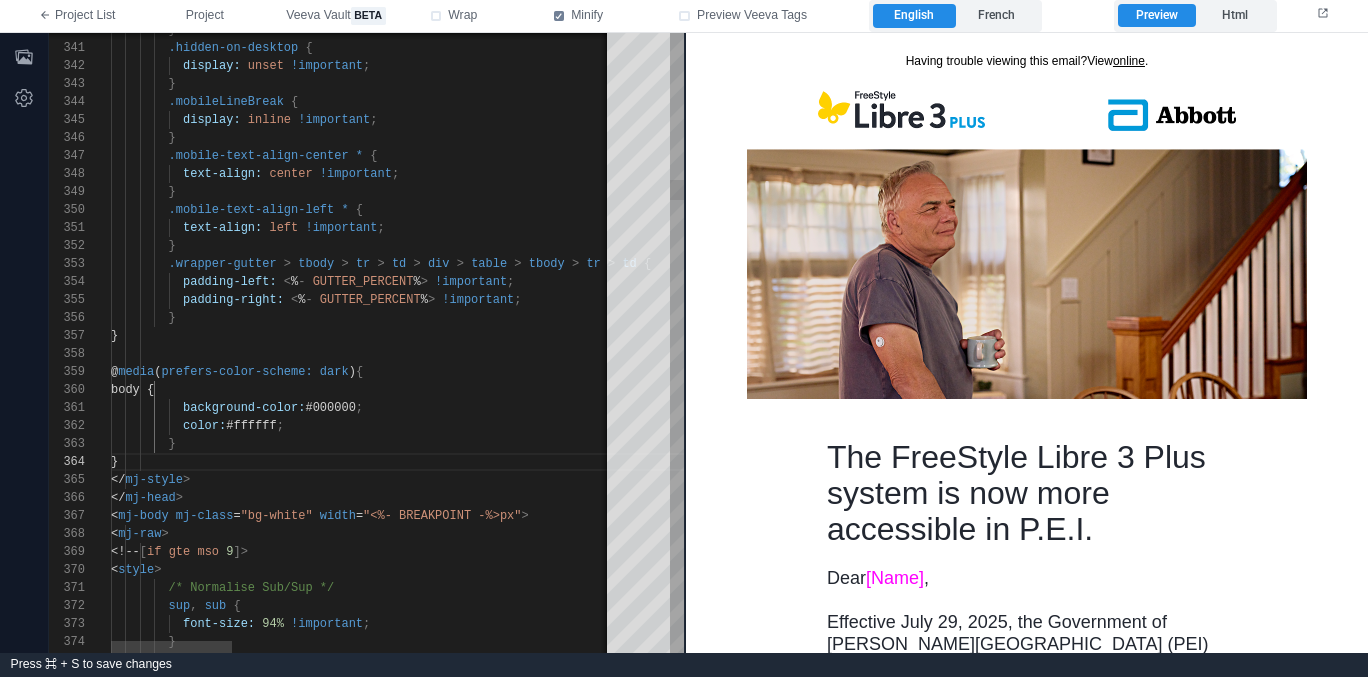 click on "#000000" at bounding box center [330, 408] 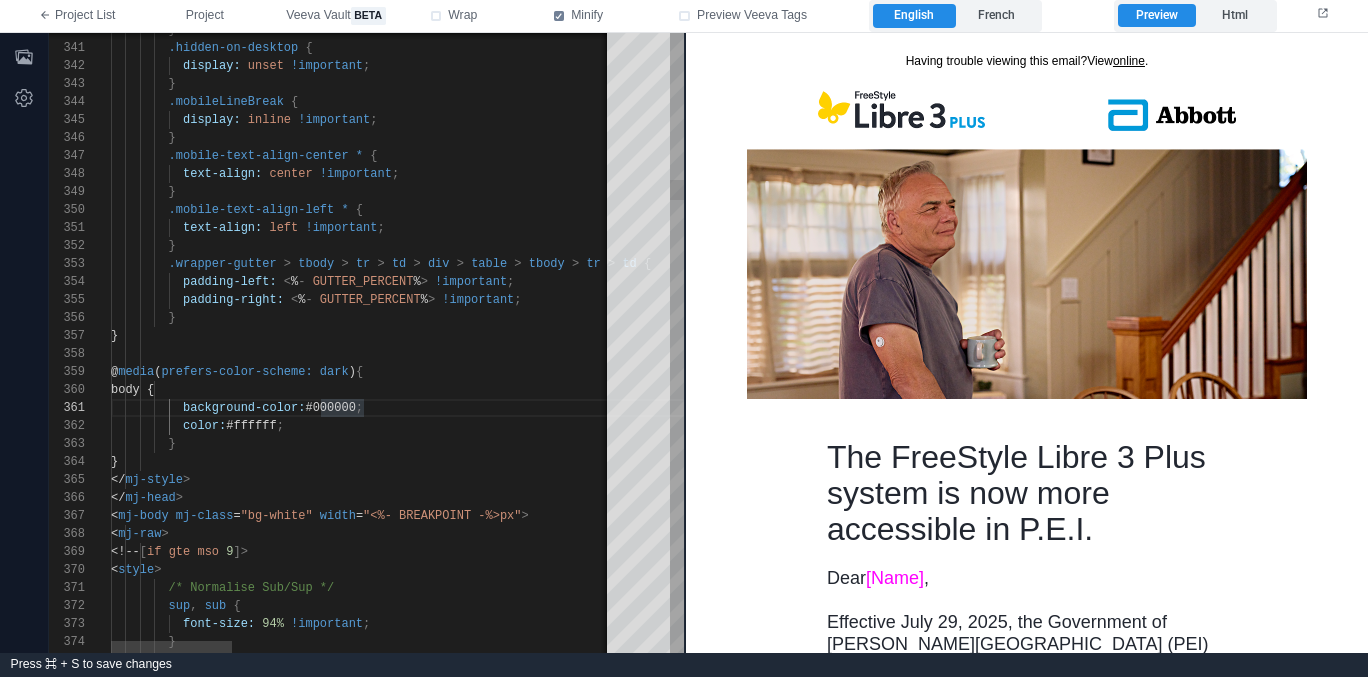scroll, scrollTop: 18, scrollLeft: 181, axis: both 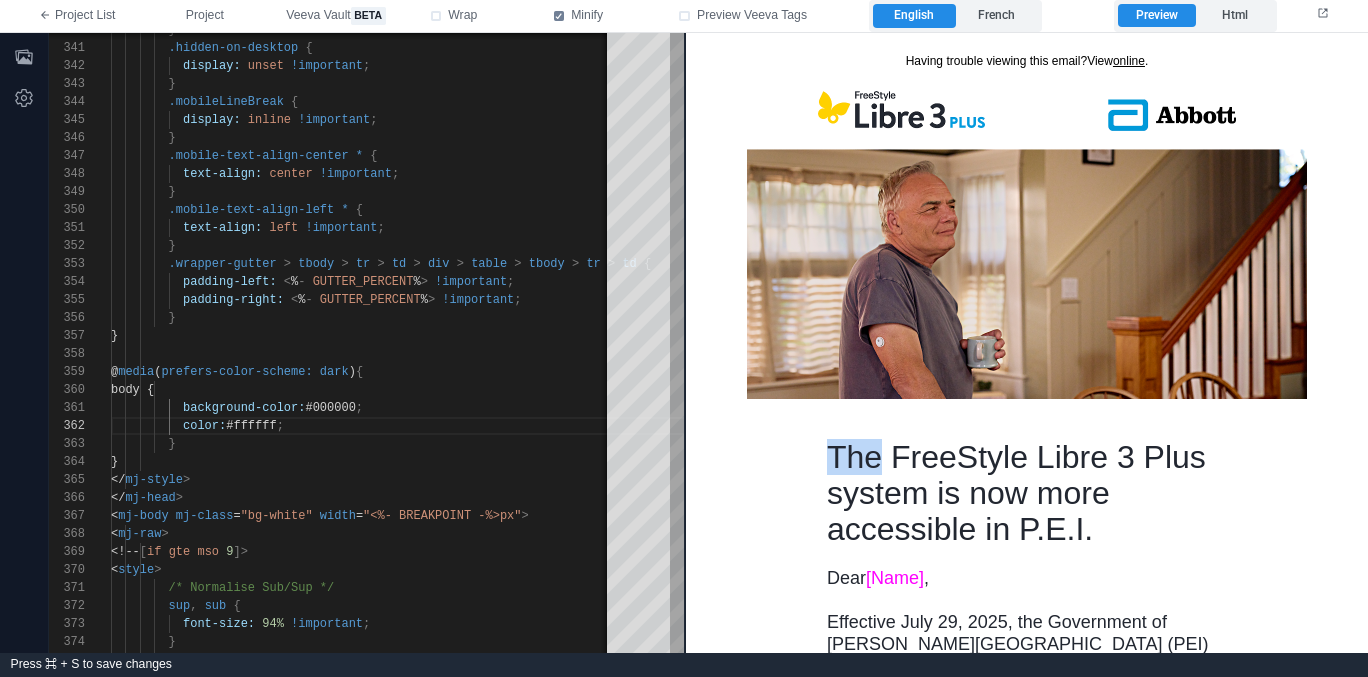 drag, startPoint x: 829, startPoint y: 453, endPoint x: 874, endPoint y: 468, distance: 47.434166 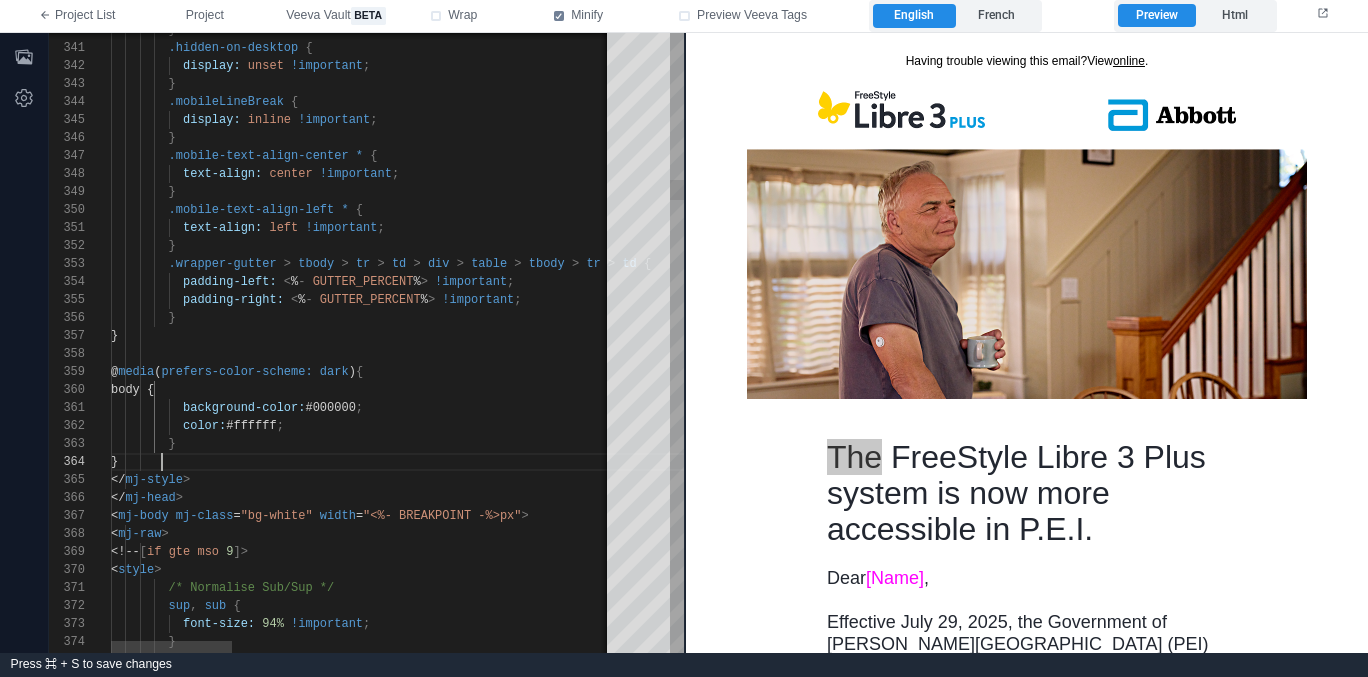 scroll, scrollTop: 54, scrollLeft: 51, axis: both 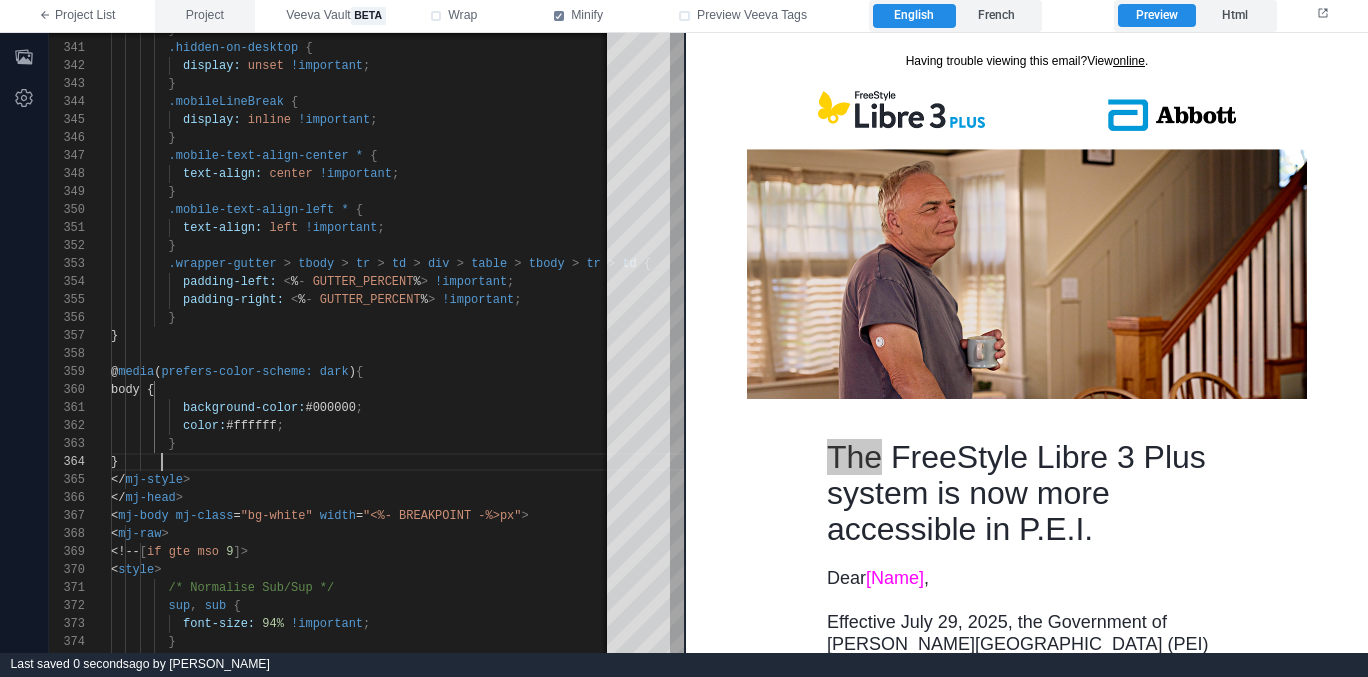 click on "Project" at bounding box center (205, 16) 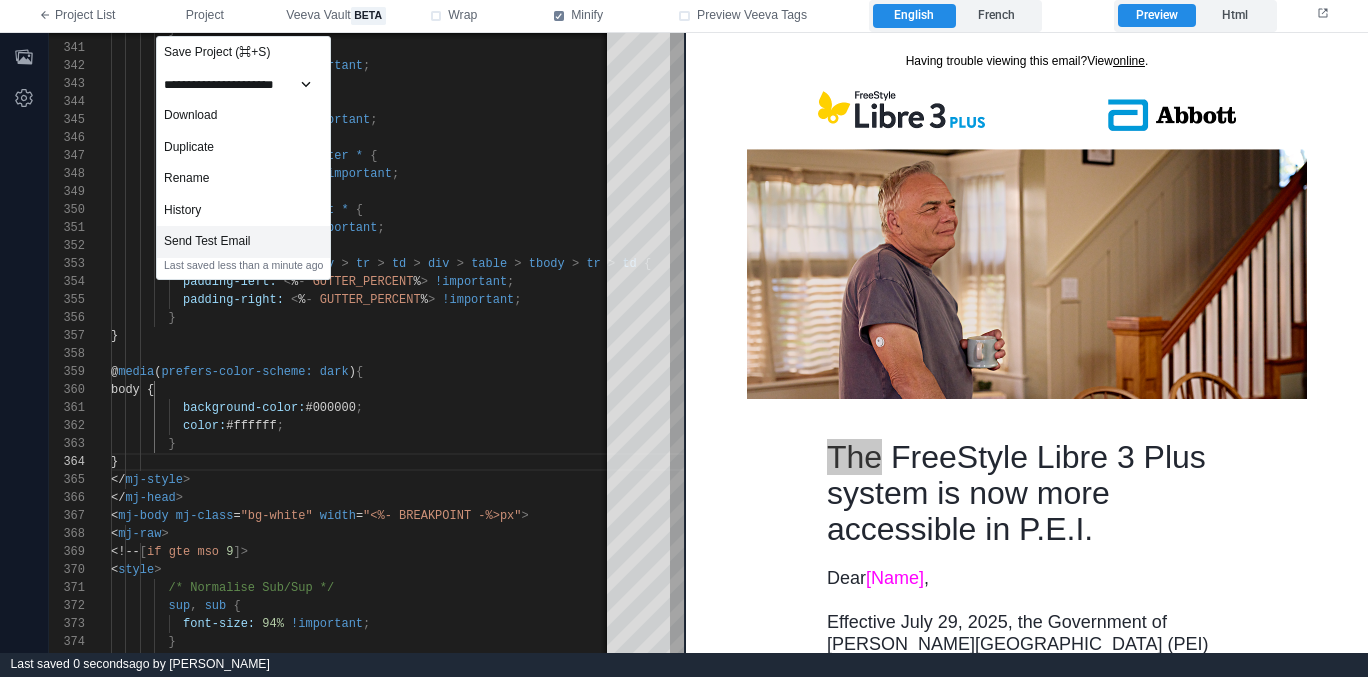 click on "Send Test Email" at bounding box center (243, 242) 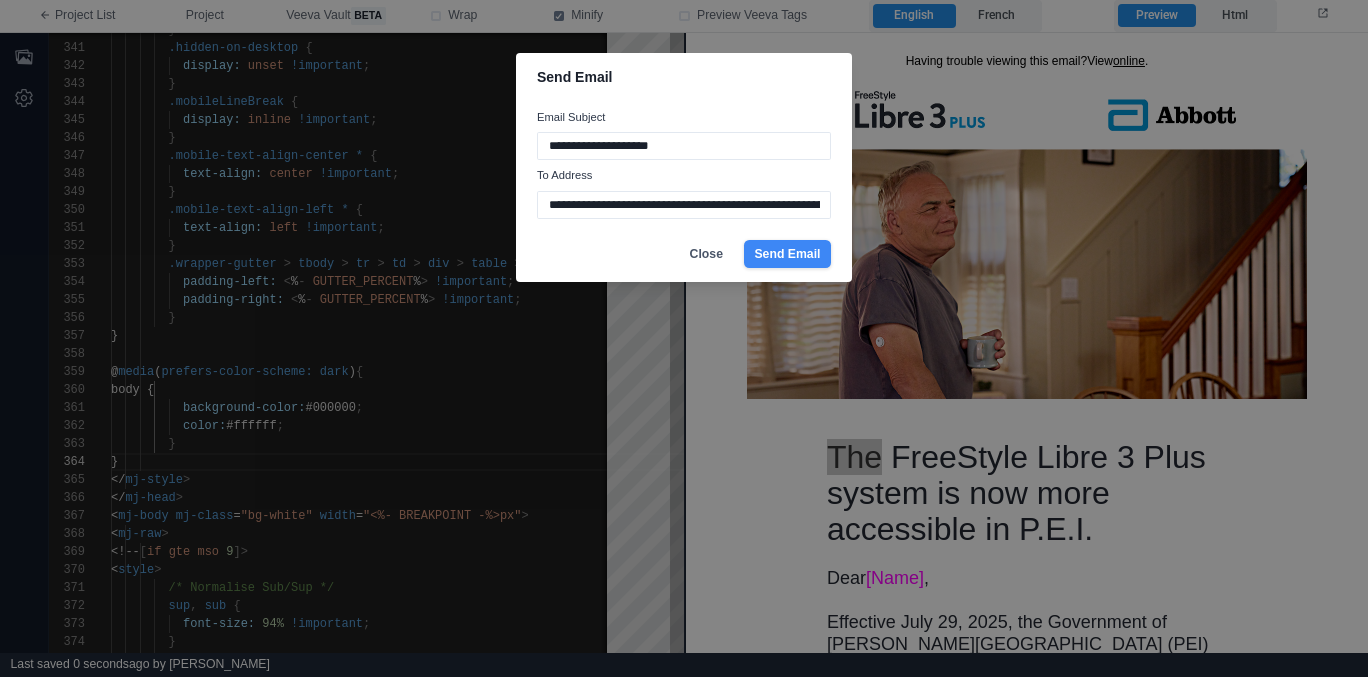 click on "Send Email" at bounding box center (787, 254) 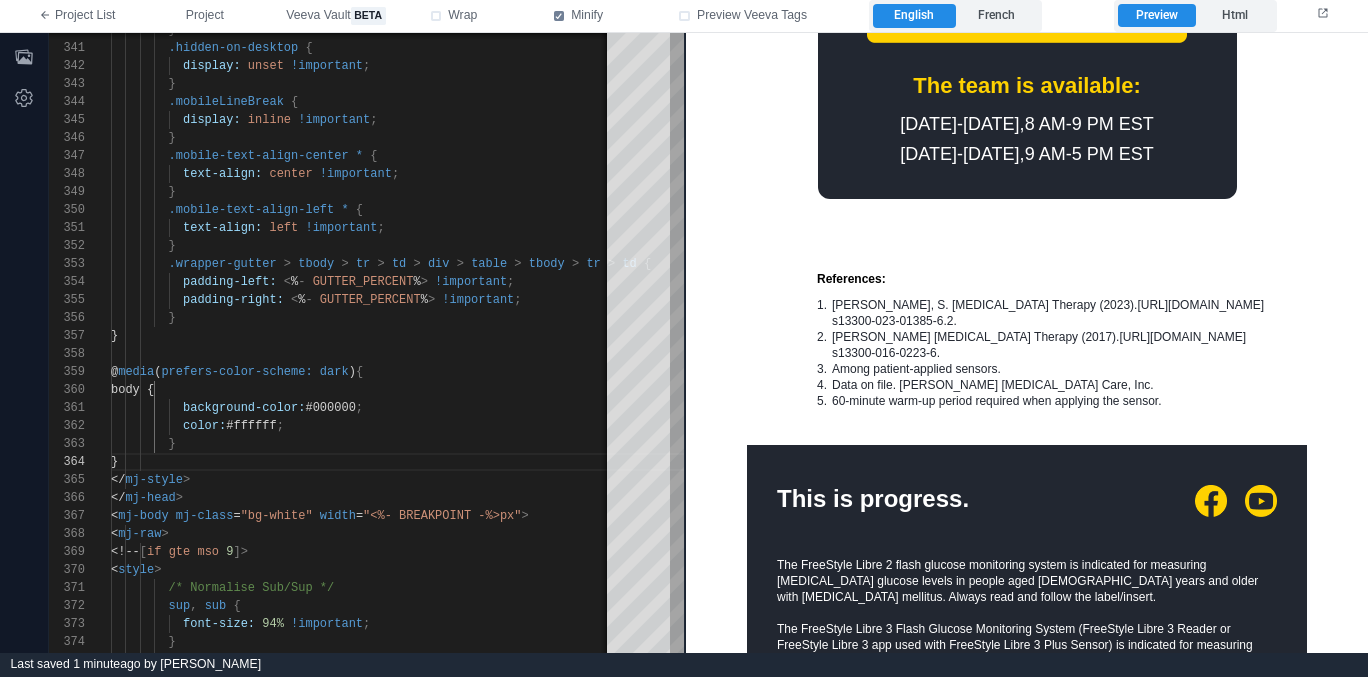 scroll, scrollTop: 3115, scrollLeft: 0, axis: vertical 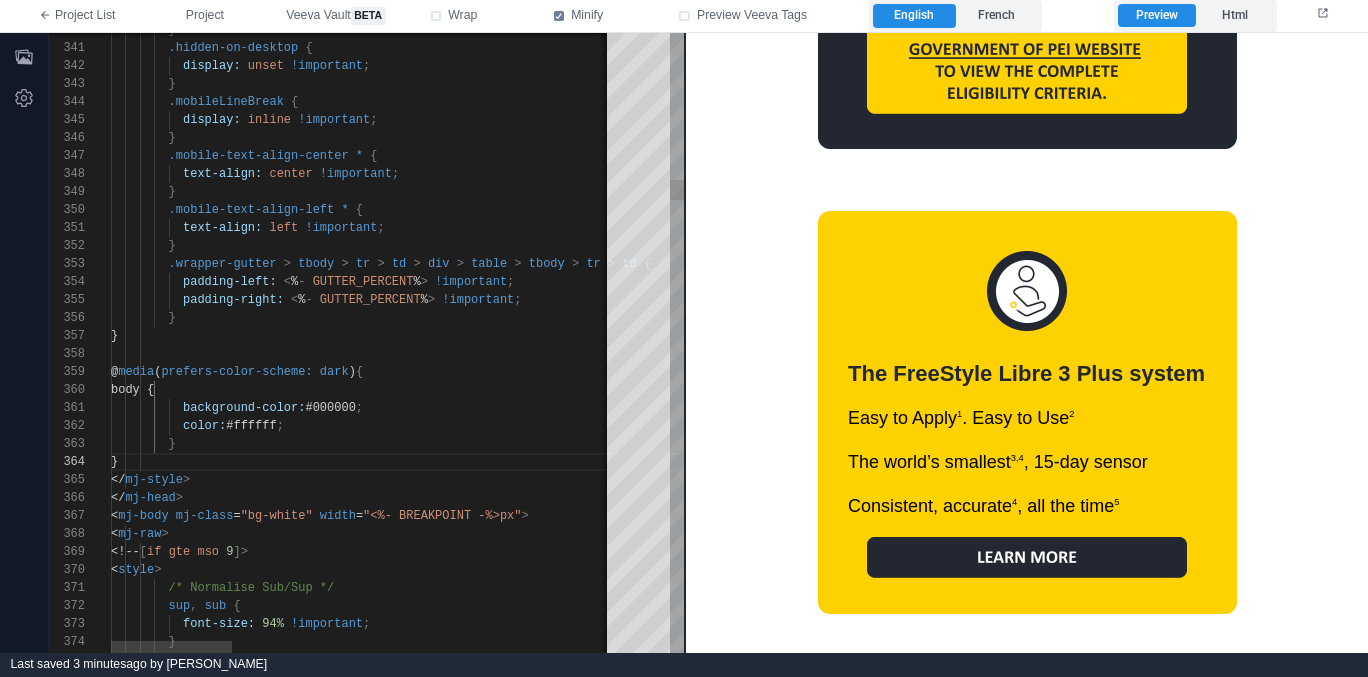 click on "}" at bounding box center (1148, 462) 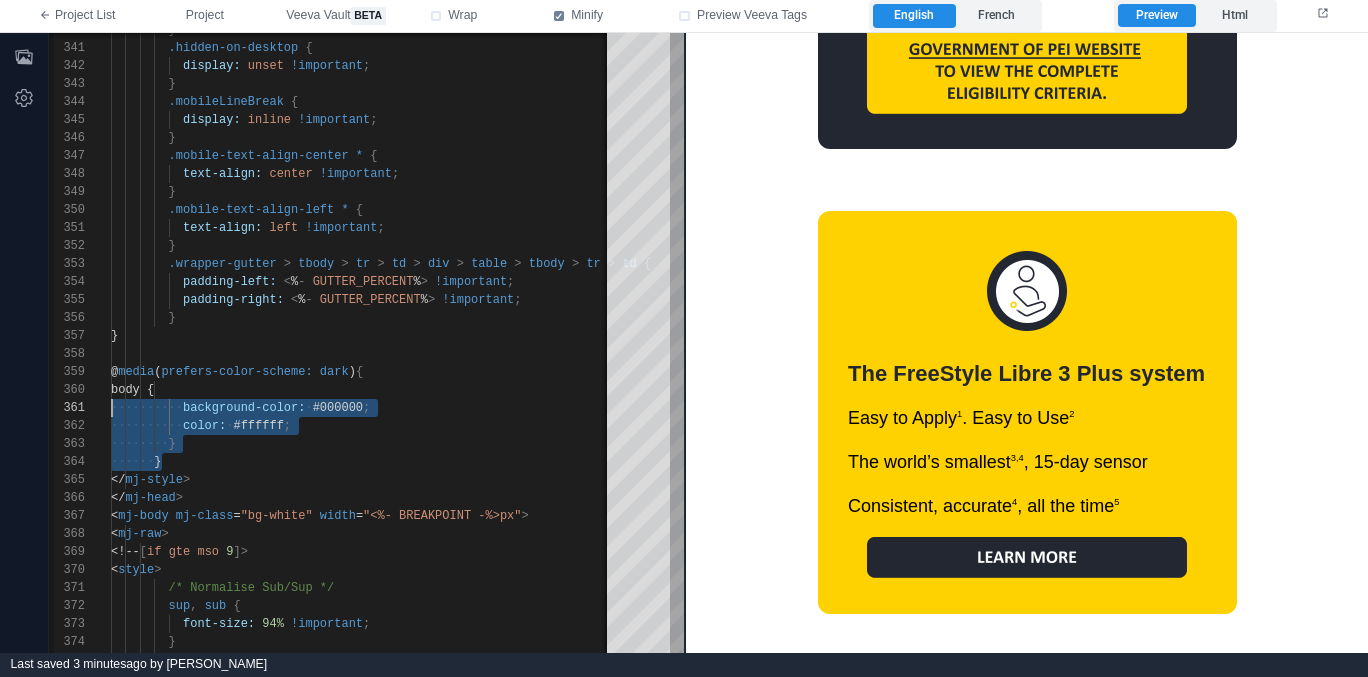 scroll, scrollTop: 144, scrollLeft: 0, axis: vertical 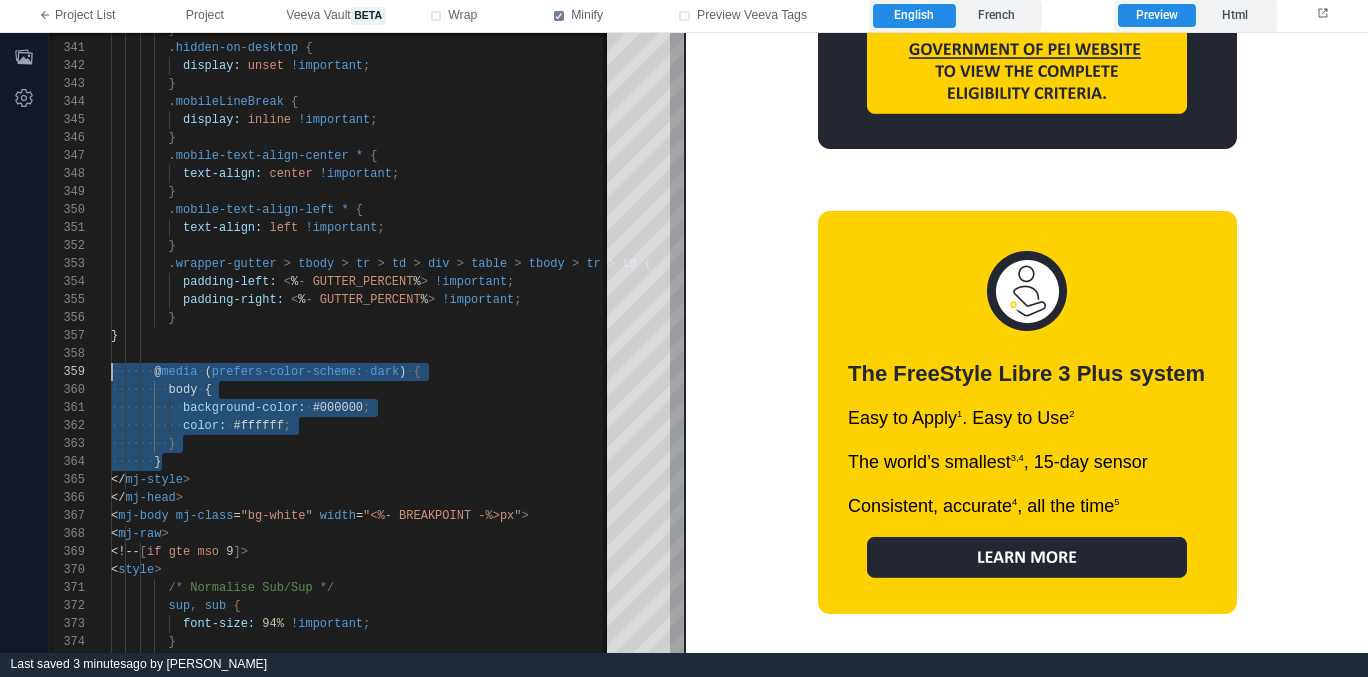 drag, startPoint x: 233, startPoint y: 461, endPoint x: 48, endPoint y: 365, distance: 208.42505 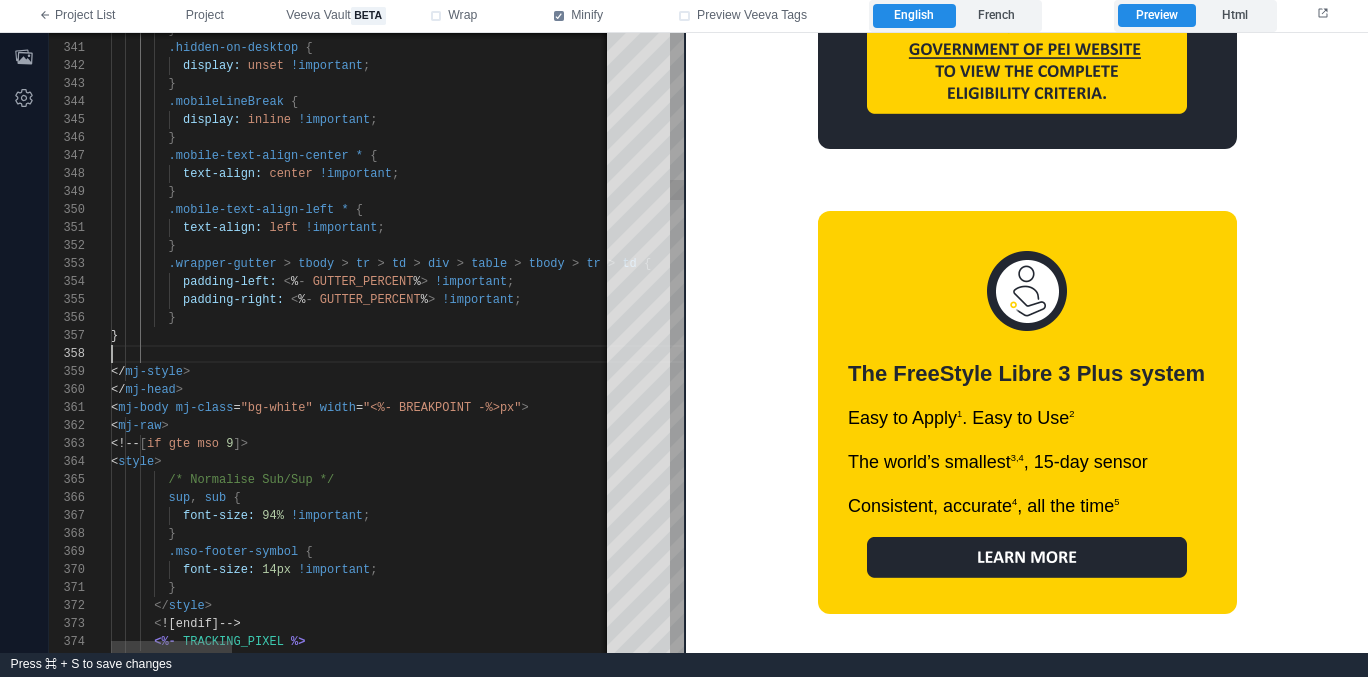 scroll, scrollTop: 108, scrollLeft: 51, axis: both 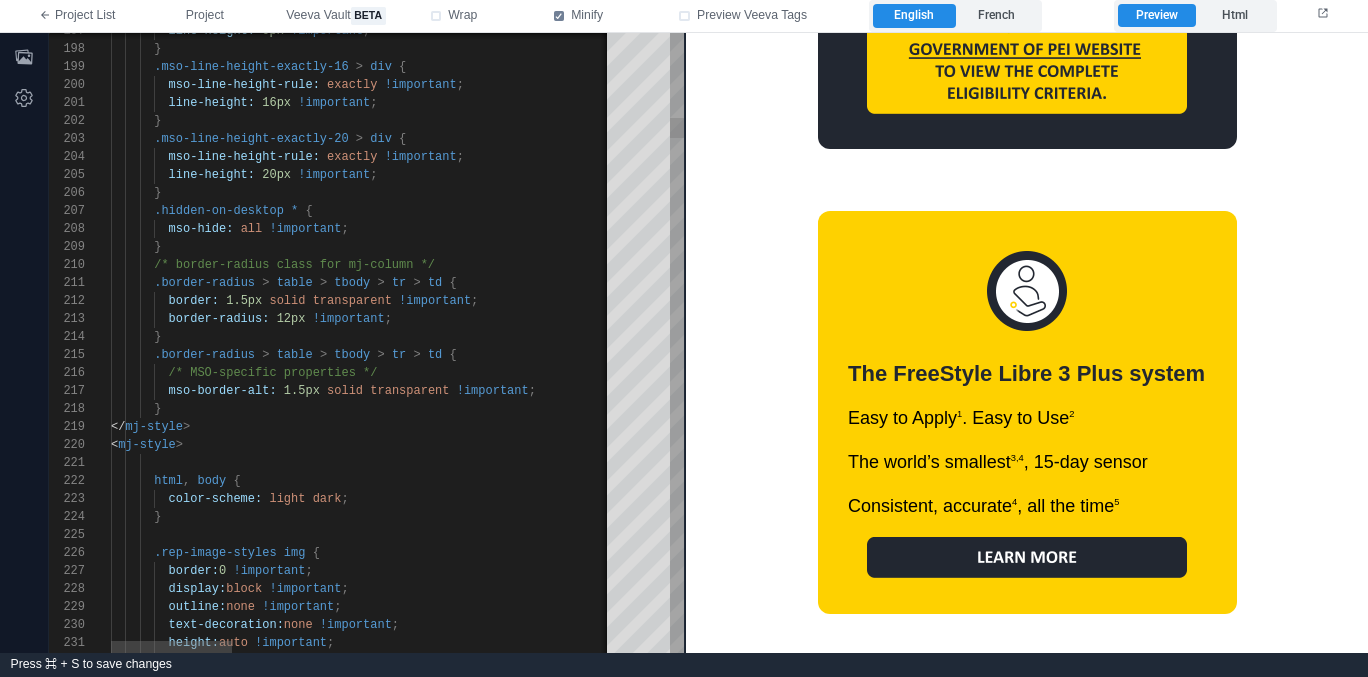 click on "}" at bounding box center (1148, 517) 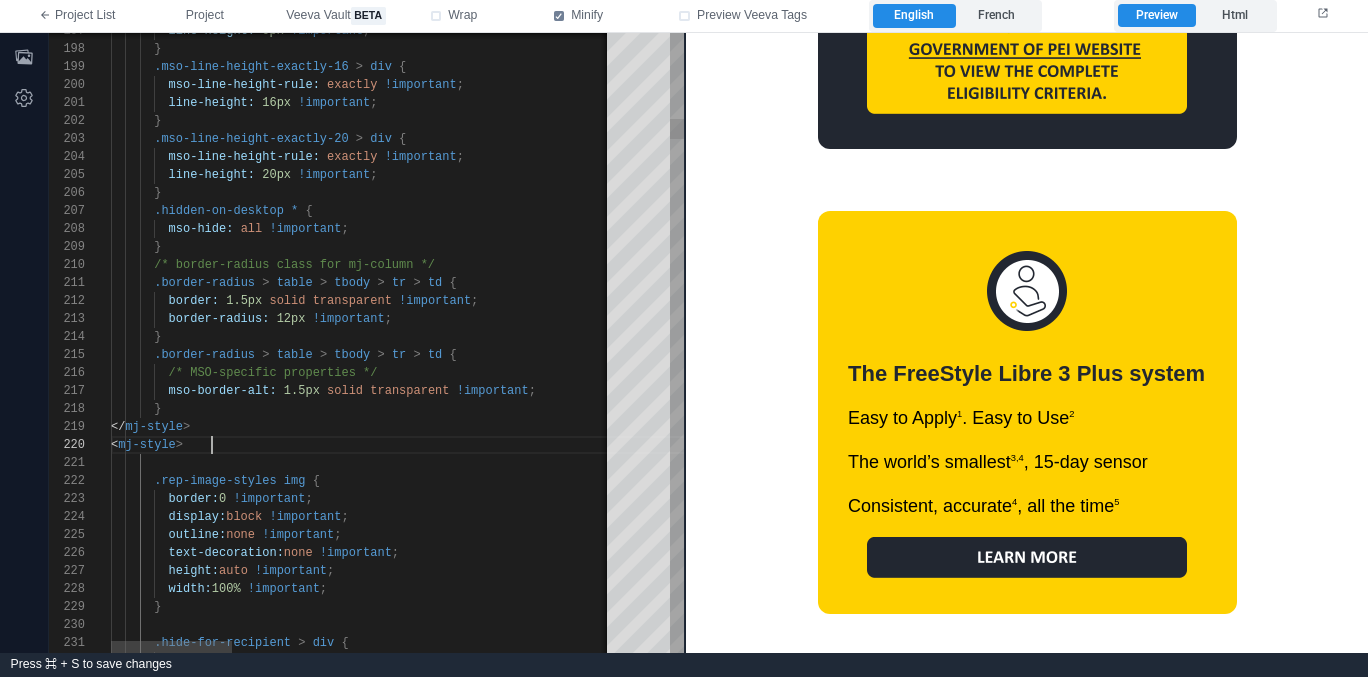 scroll, scrollTop: 162, scrollLeft: 101, axis: both 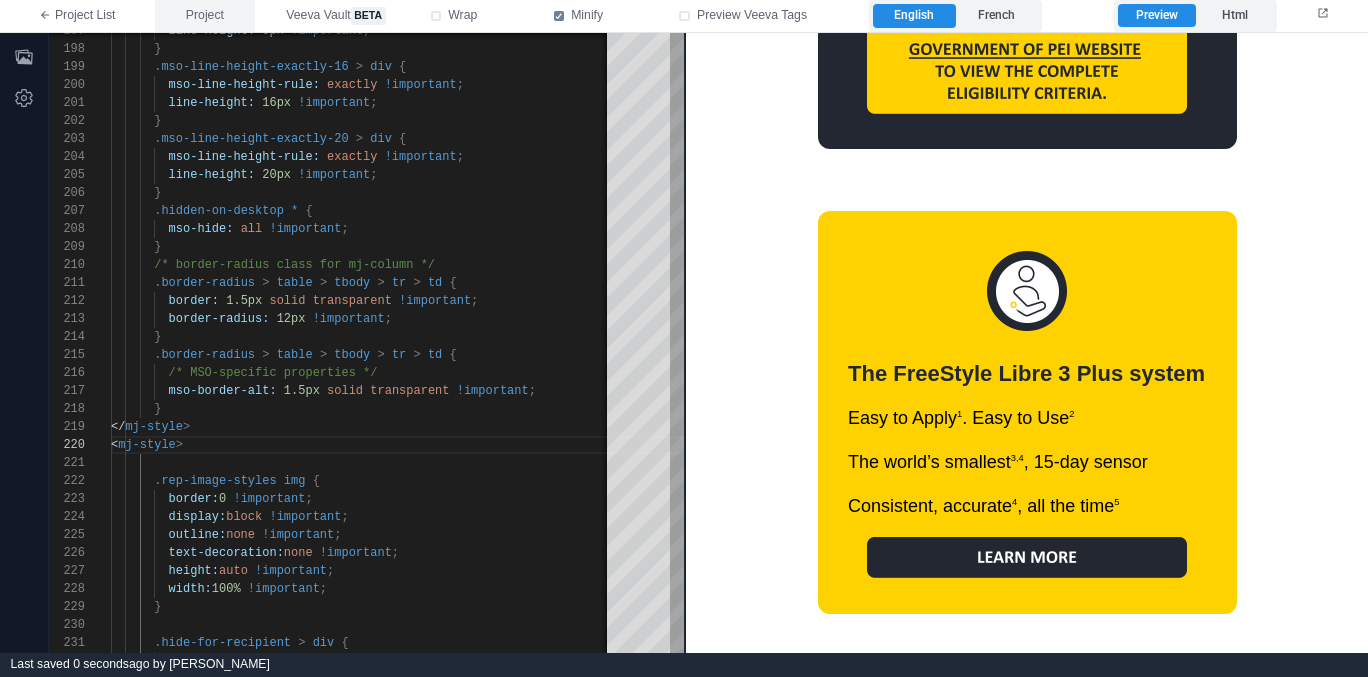 click on "Project" at bounding box center (205, 16) 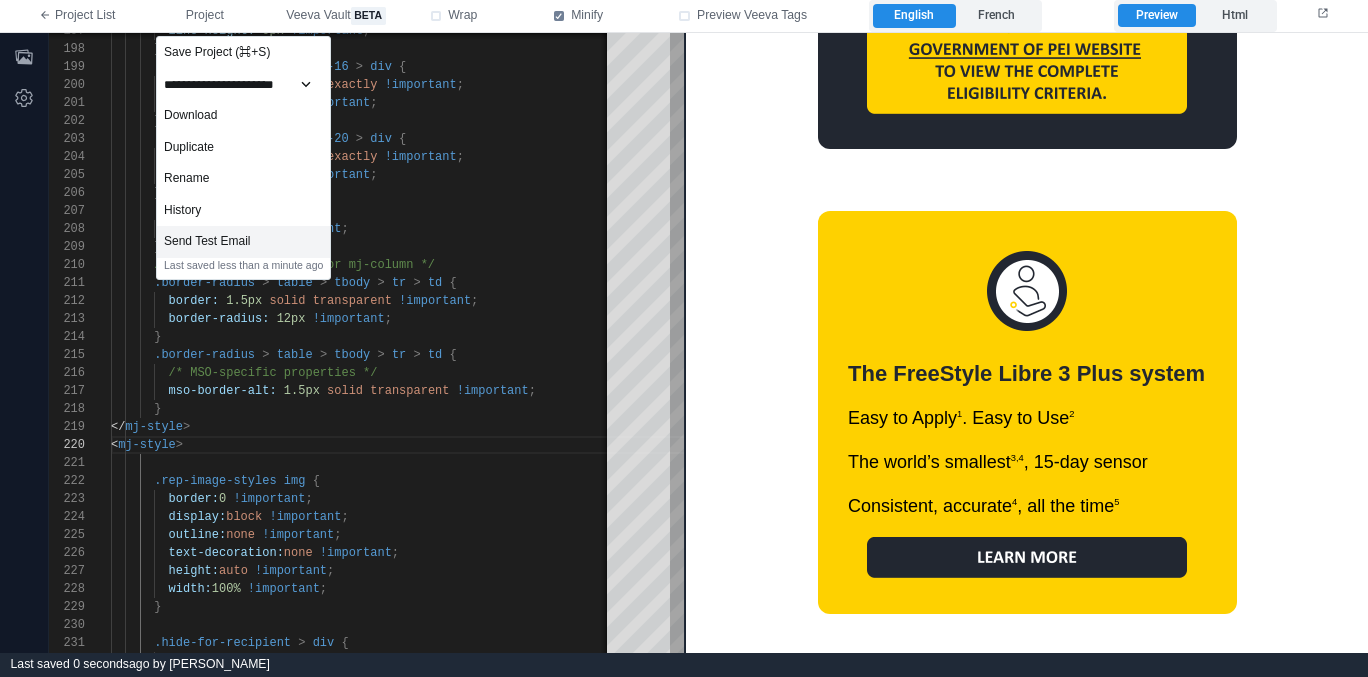 click on "Send Test Email" at bounding box center (243, 242) 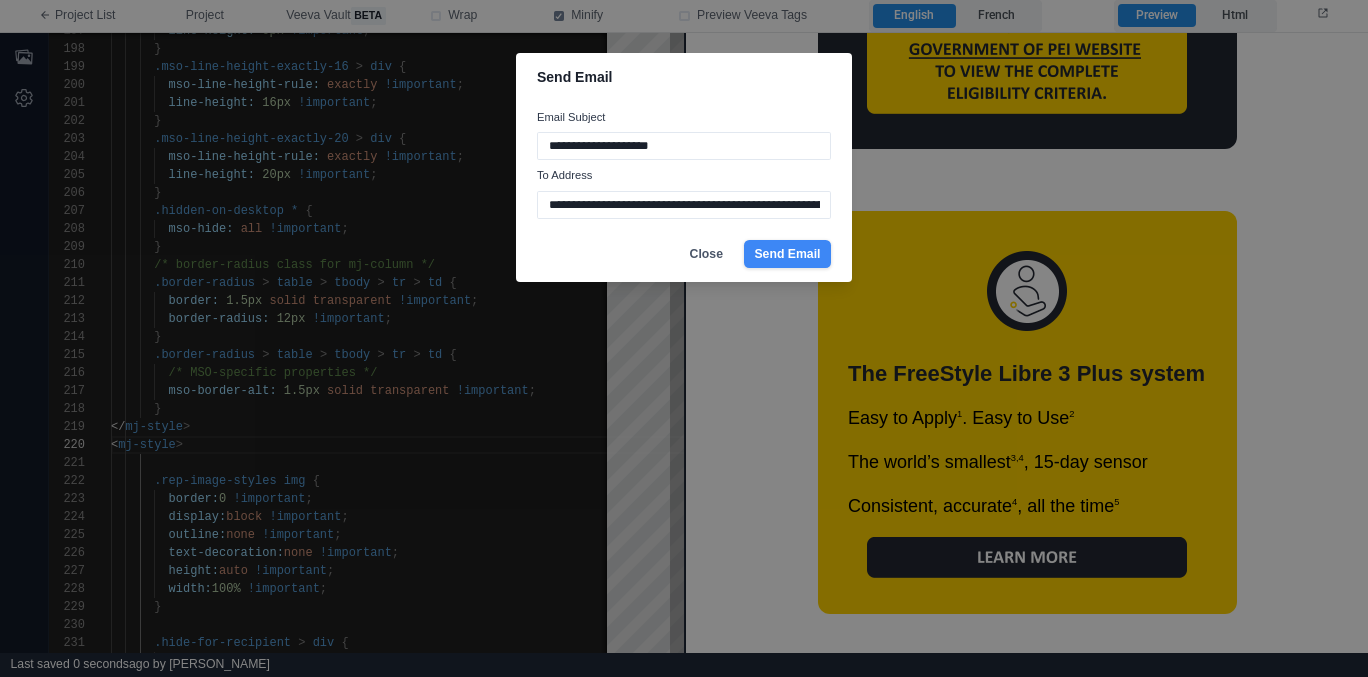 click on "Send Email" at bounding box center [787, 254] 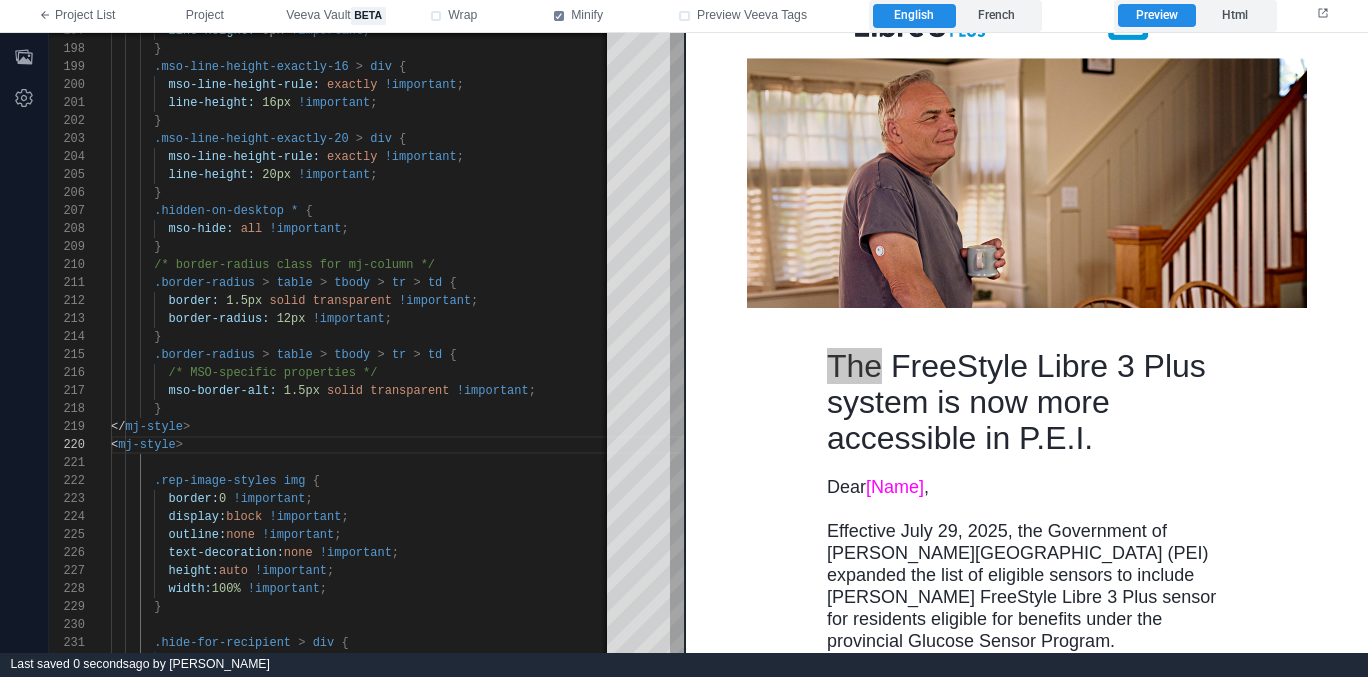 scroll, scrollTop: 0, scrollLeft: 0, axis: both 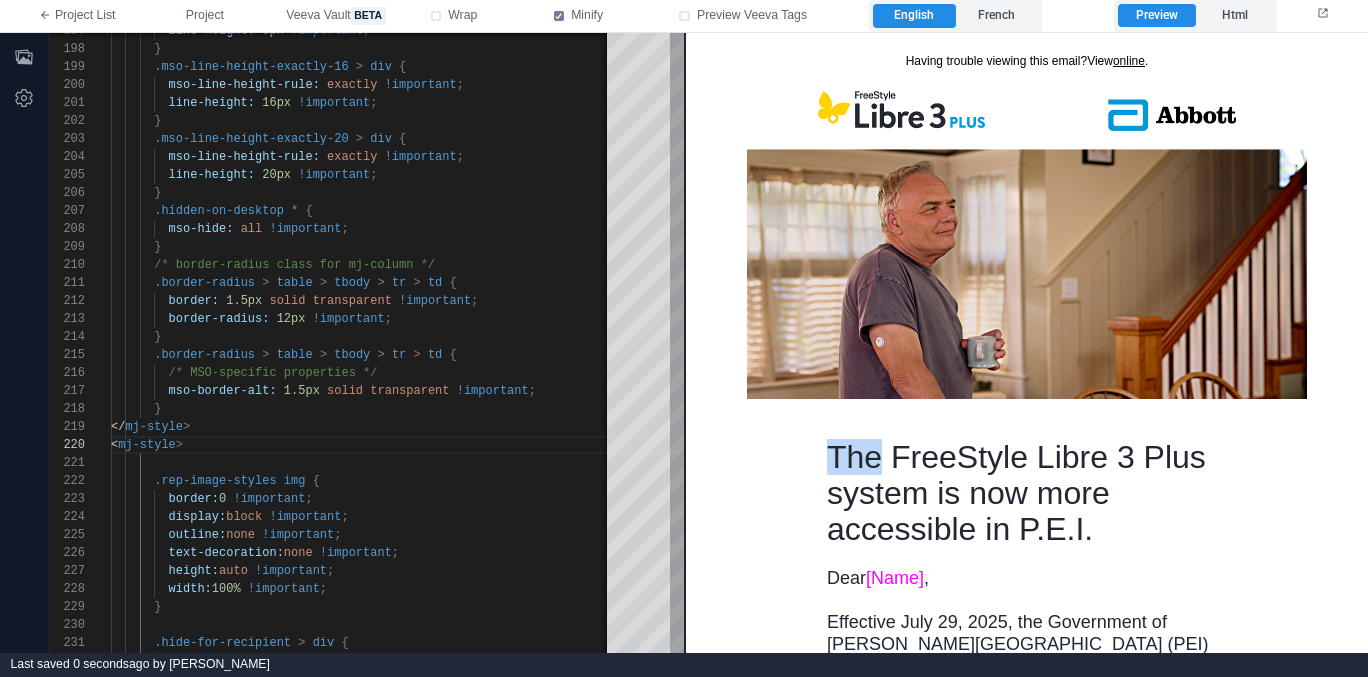 click on "The FreeStyle   Libre   3 Plus system is now more accessible in P.E.I." at bounding box center (1026, 492) 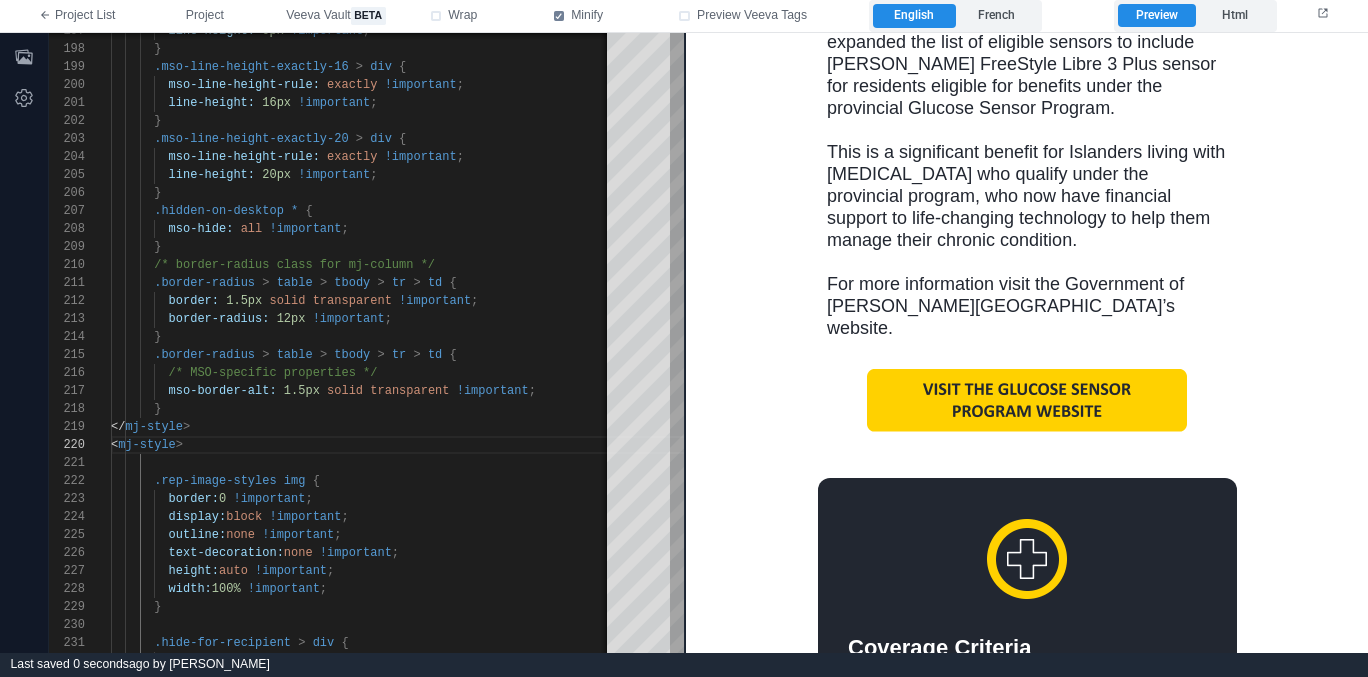scroll, scrollTop: 629, scrollLeft: 0, axis: vertical 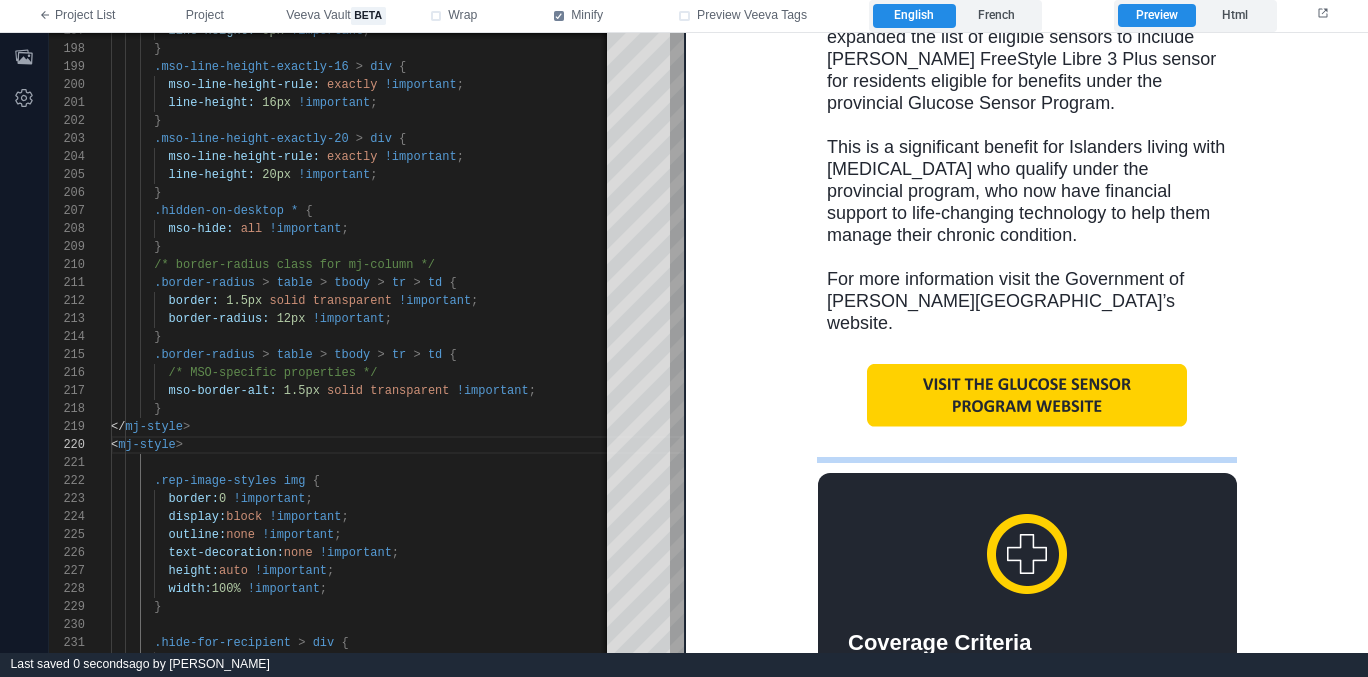 drag, startPoint x: 958, startPoint y: 421, endPoint x: 951, endPoint y: 446, distance: 25.96151 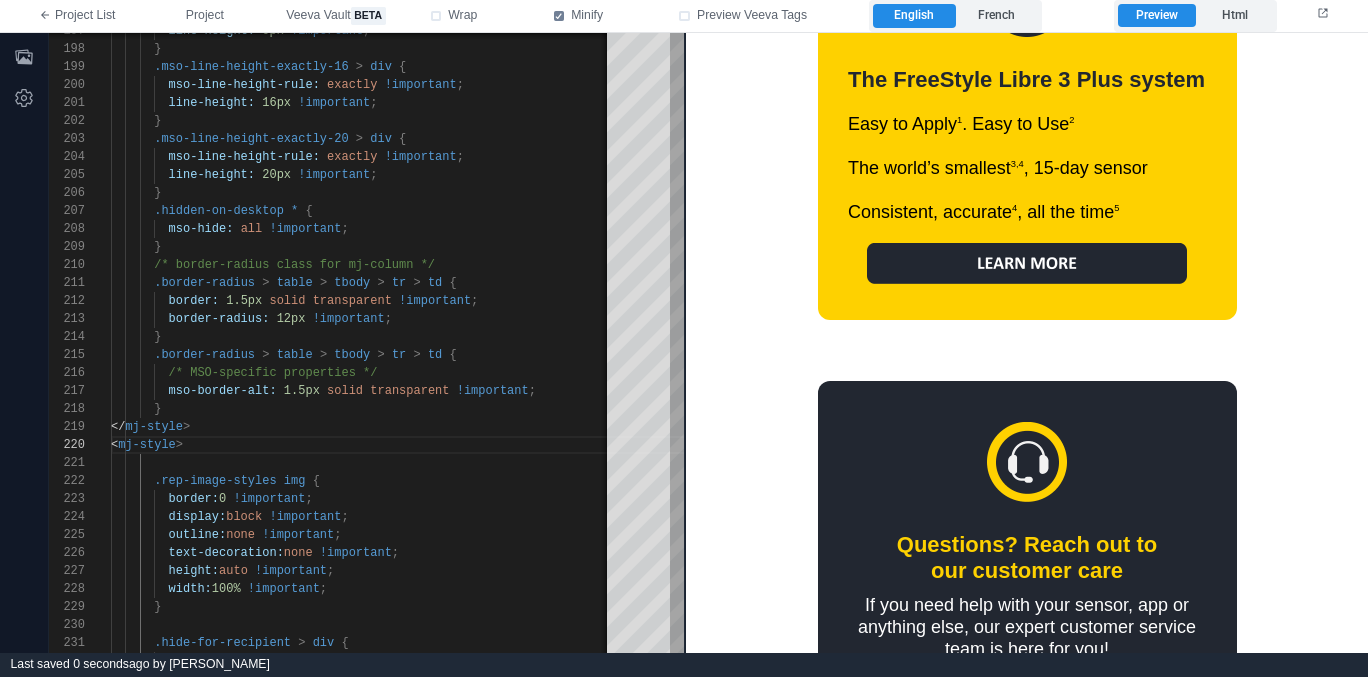 scroll, scrollTop: 2517, scrollLeft: 0, axis: vertical 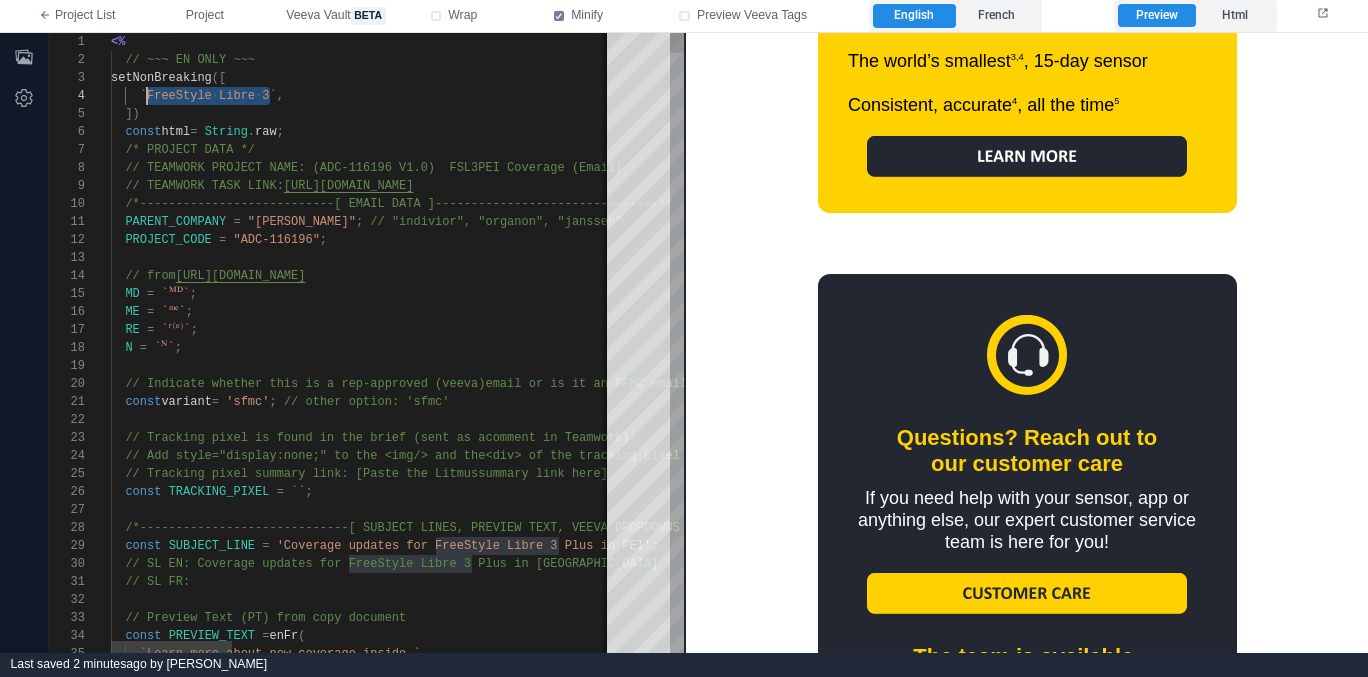 drag, startPoint x: 271, startPoint y: 97, endPoint x: 148, endPoint y: 100, distance: 123.03658 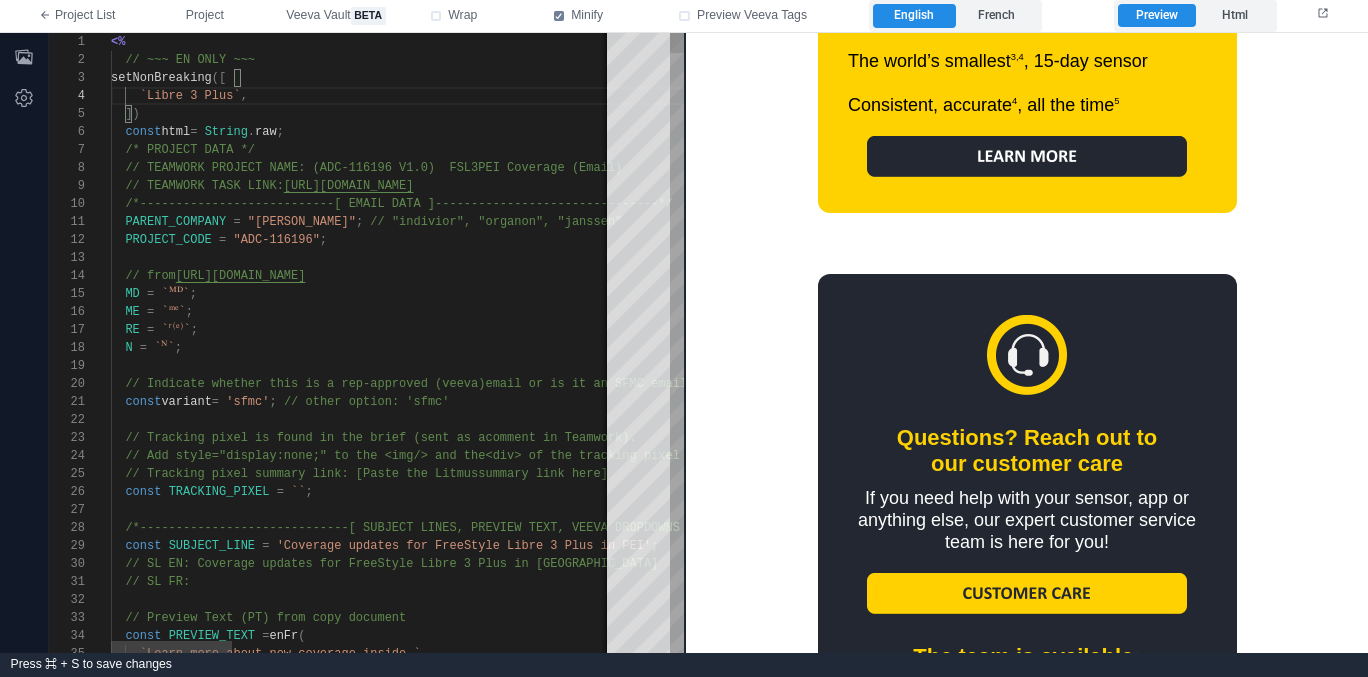 click on "`Libre 3 Plus` ," at bounding box center [1148, 96] 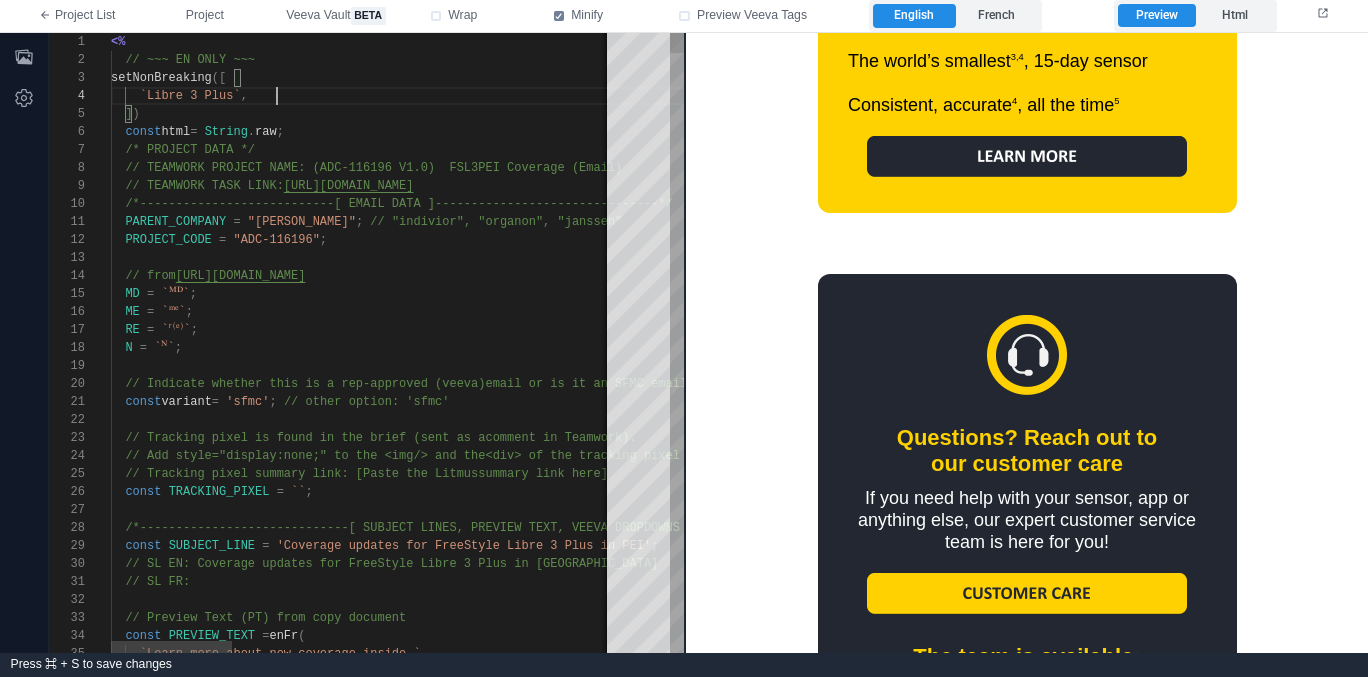 scroll, scrollTop: 54, scrollLeft: 166, axis: both 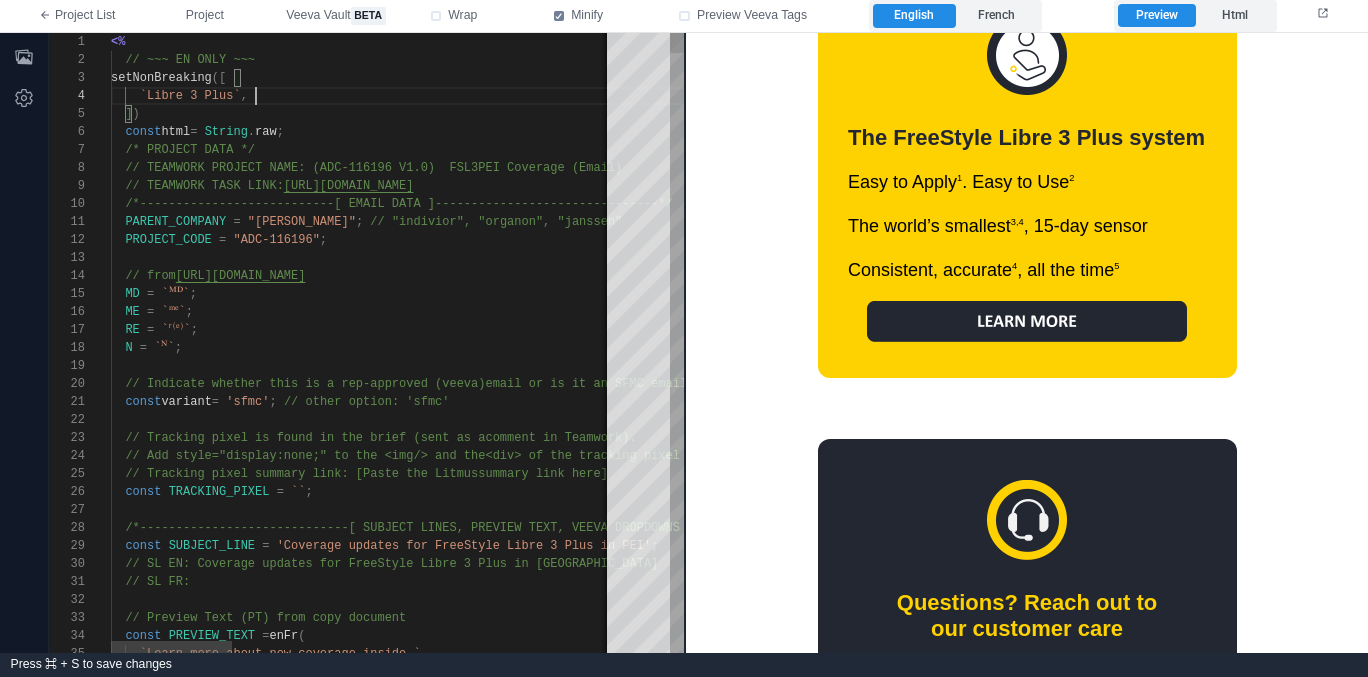 type on "**********" 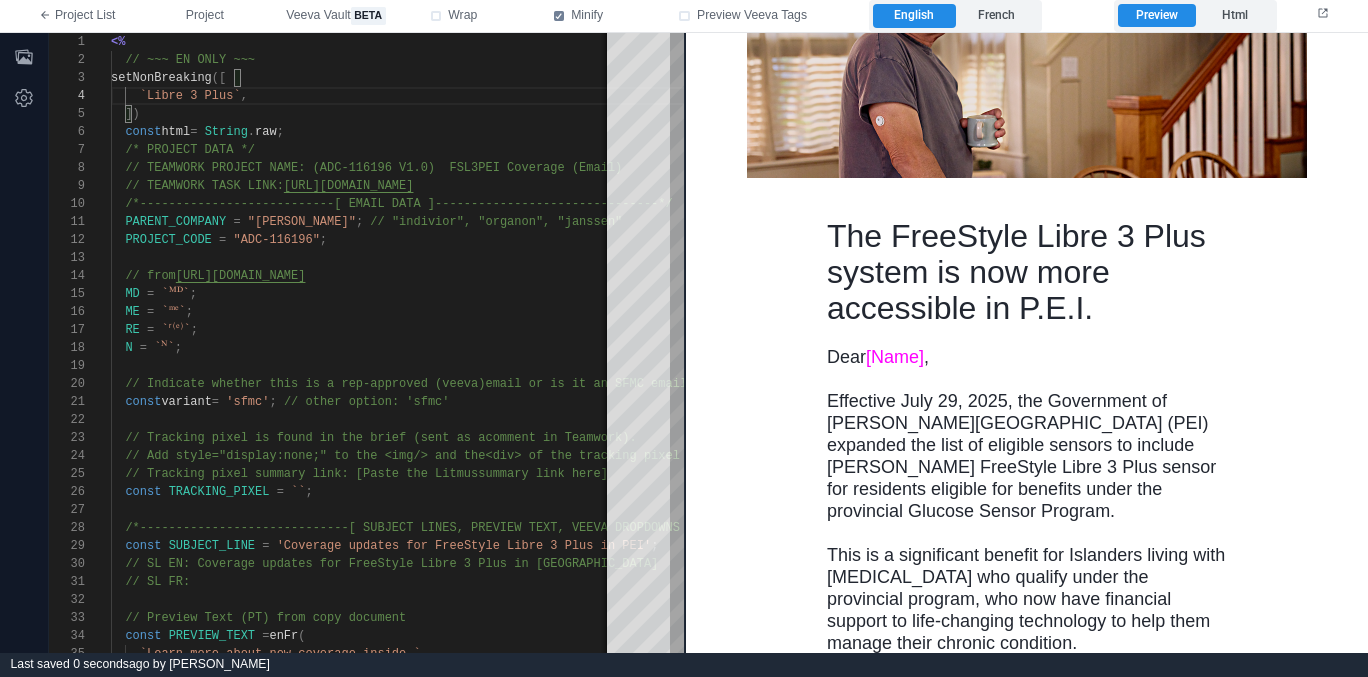 scroll, scrollTop: 229, scrollLeft: 0, axis: vertical 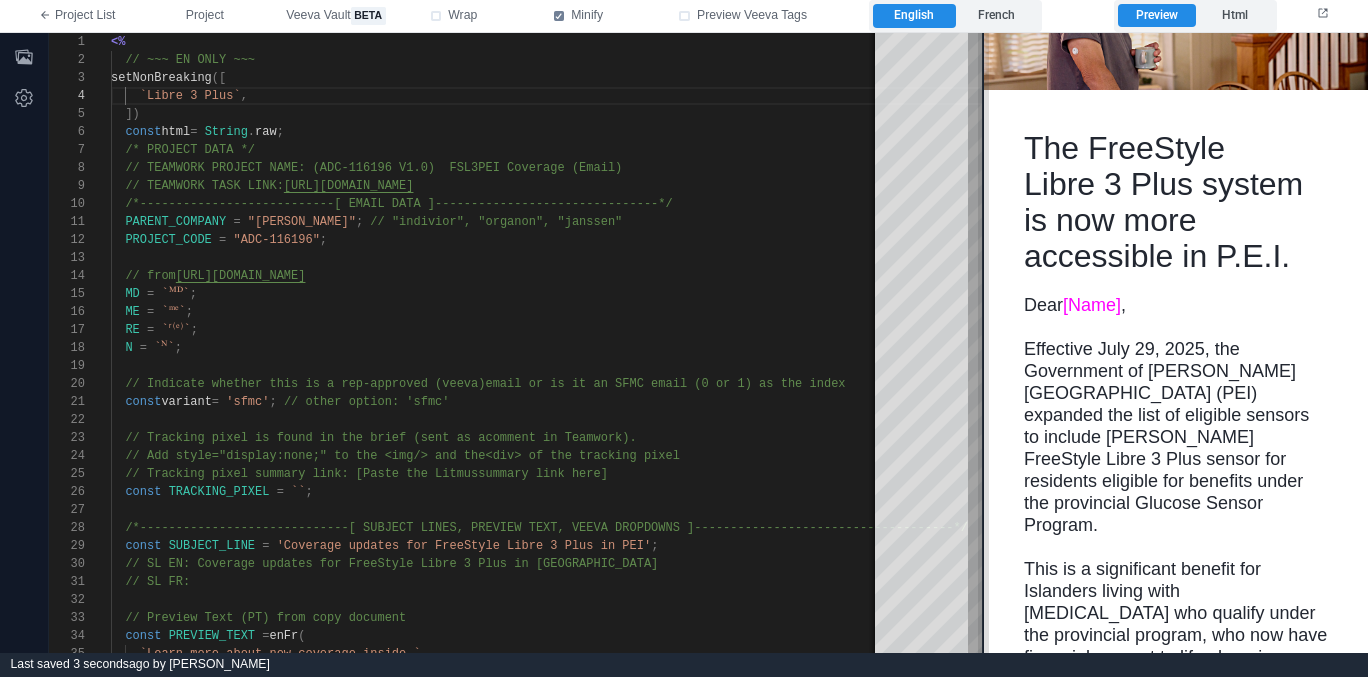 drag, startPoint x: 682, startPoint y: 259, endPoint x: 980, endPoint y: 263, distance: 298.02686 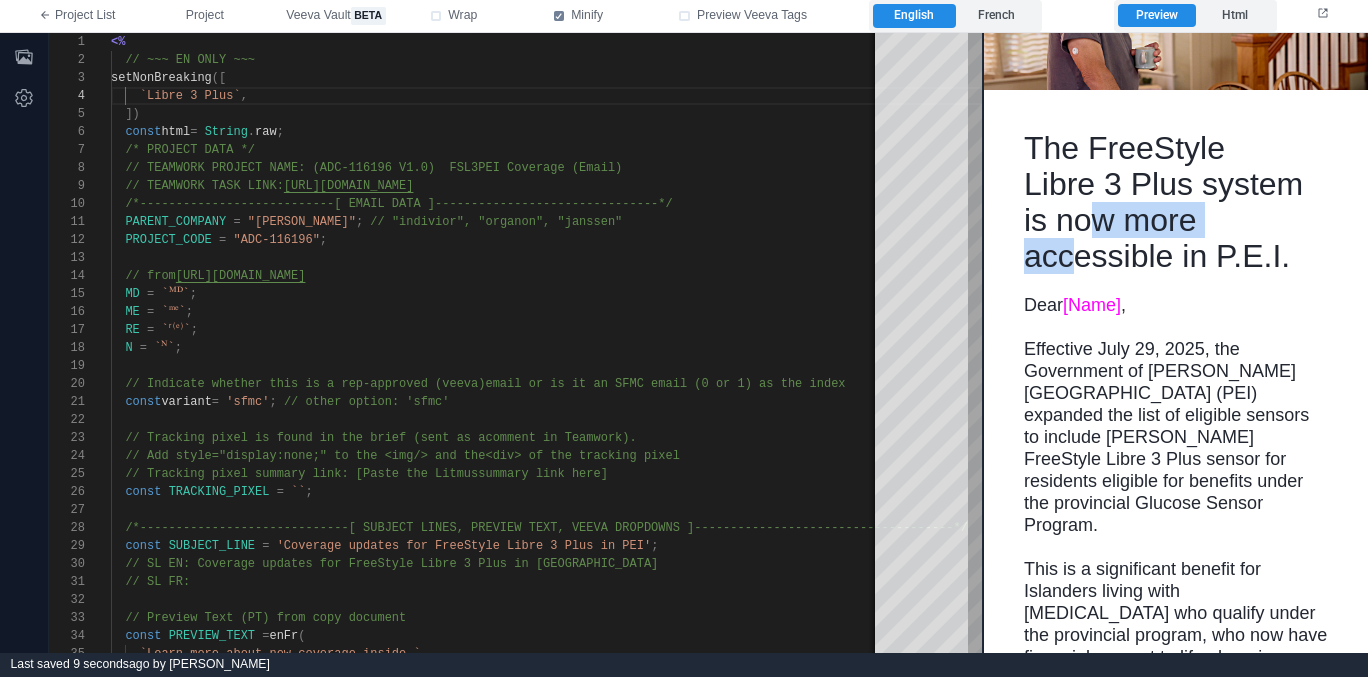 drag, startPoint x: 1082, startPoint y: 205, endPoint x: 1093, endPoint y: 263, distance: 59.03389 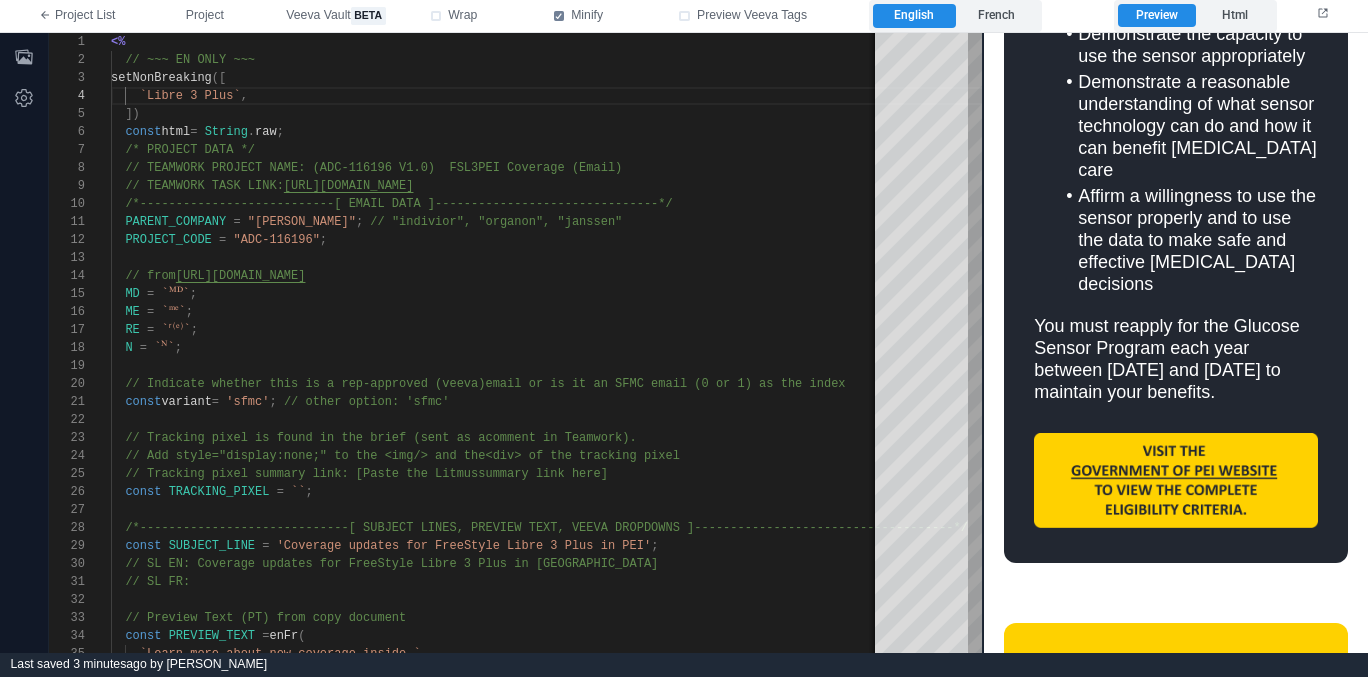 scroll, scrollTop: 1830, scrollLeft: 0, axis: vertical 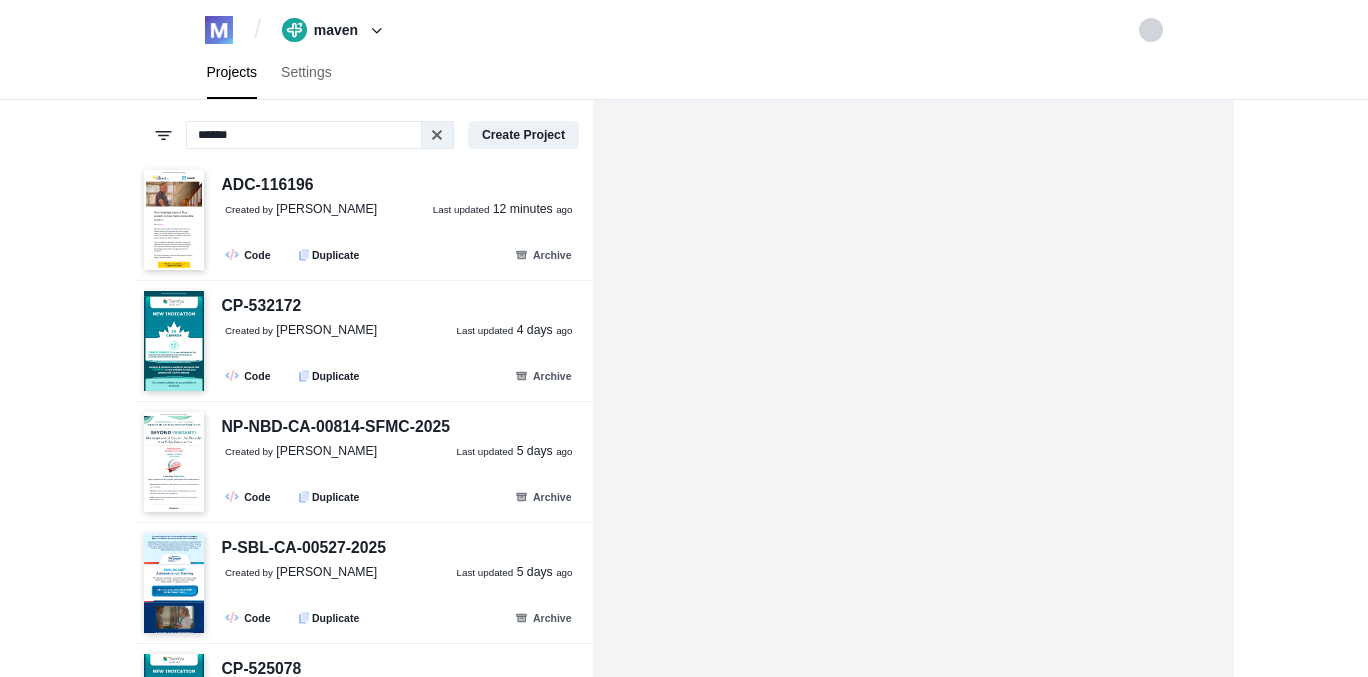 type on "******" 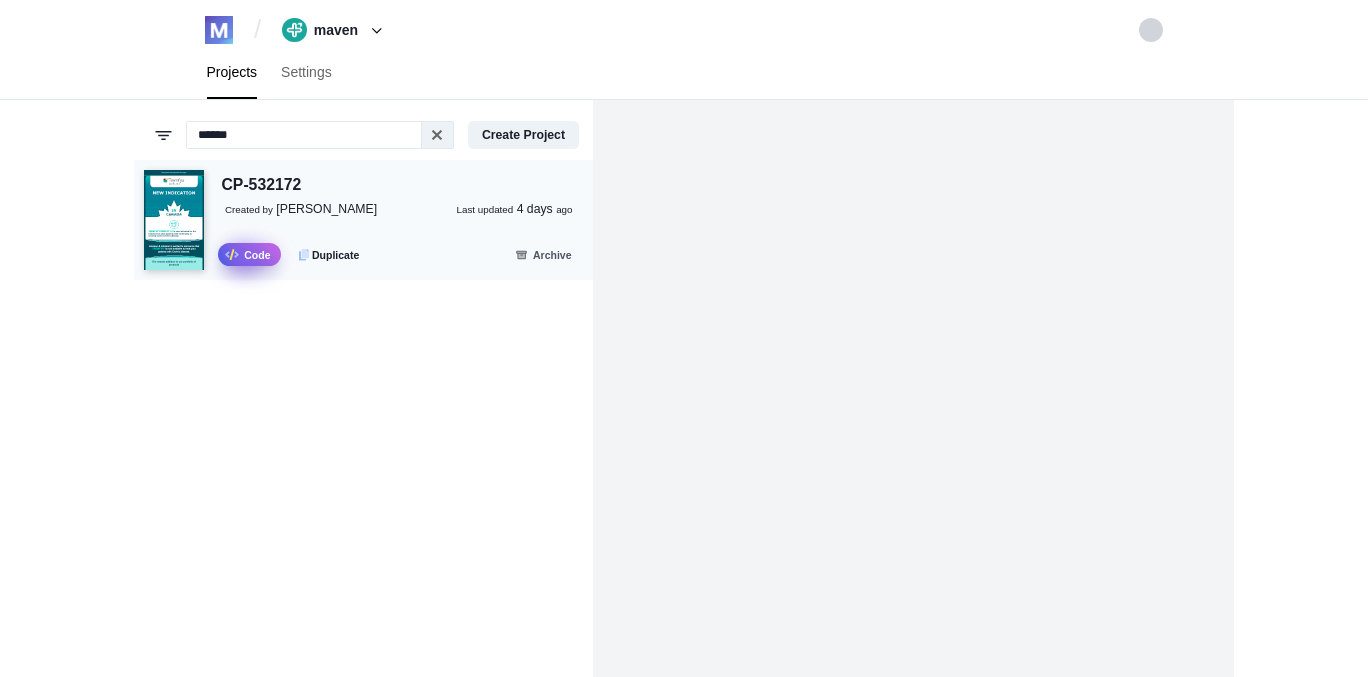 click on ".fa-secondary{opacity:.4} Code" at bounding box center [249, 254] 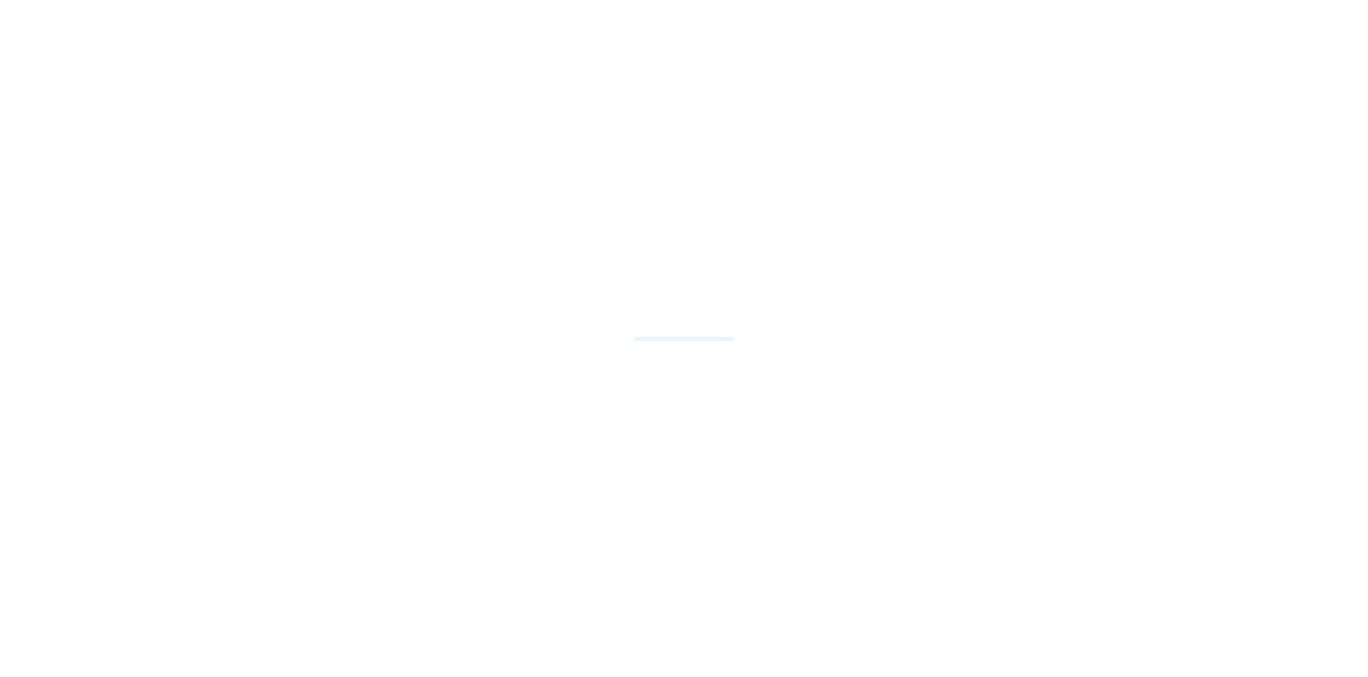 click at bounding box center (684, 338) 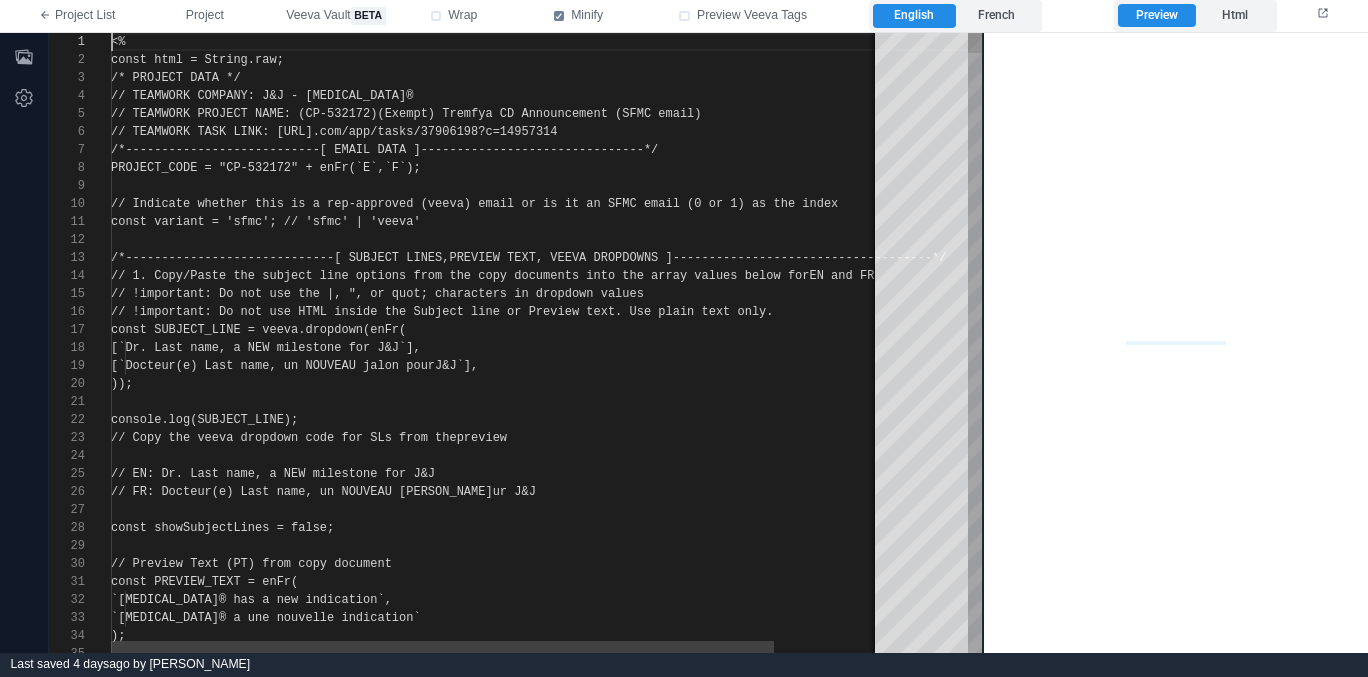 scroll, scrollTop: 0, scrollLeft: 0, axis: both 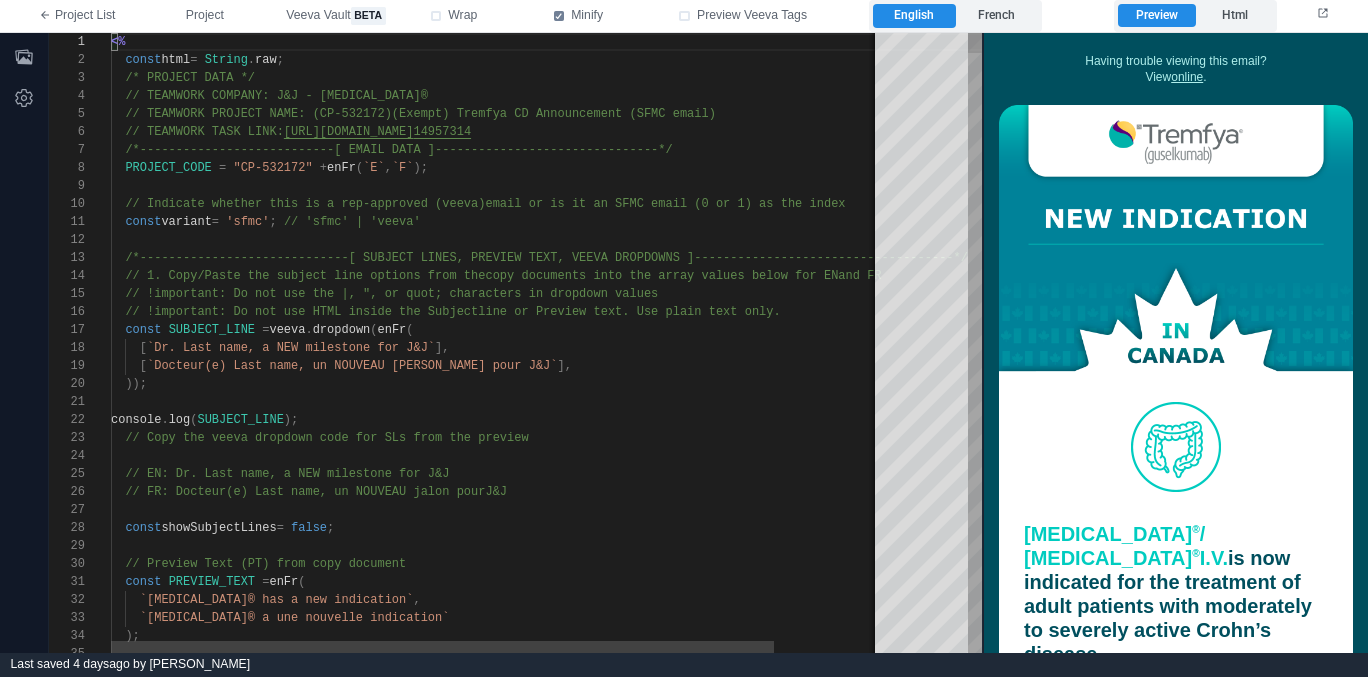 type on "**********" 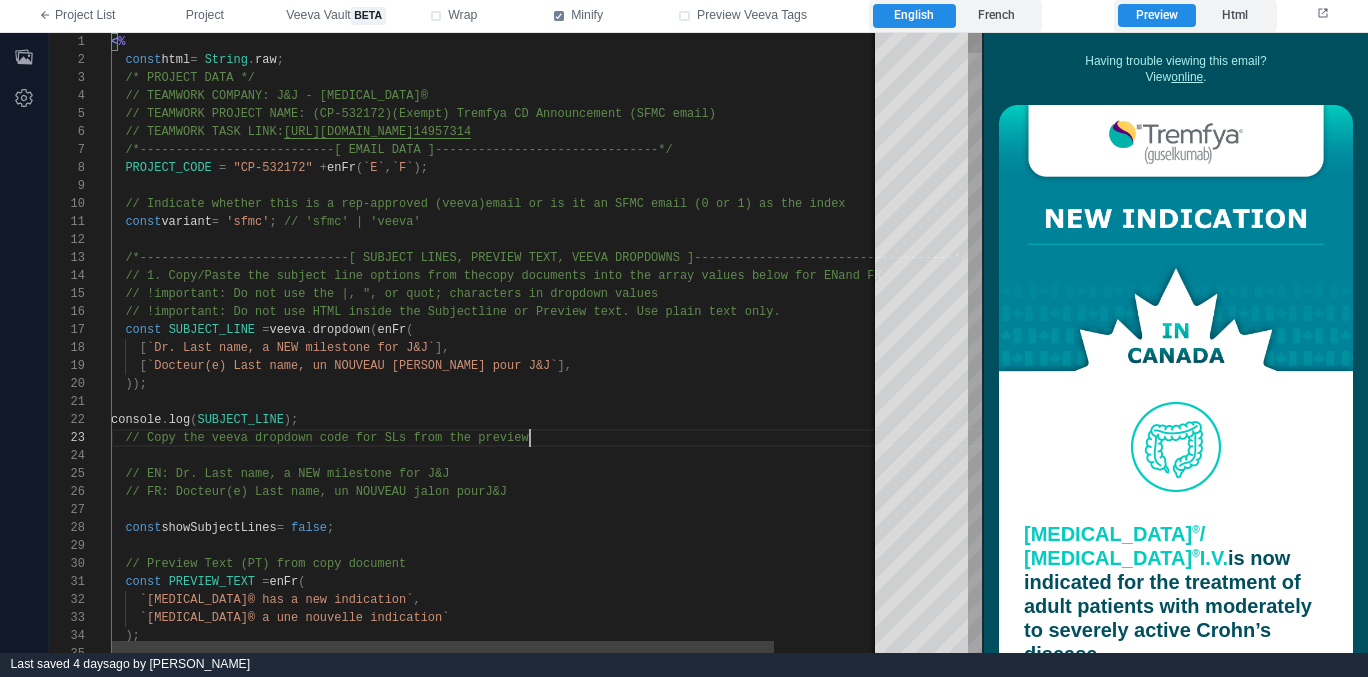 scroll, scrollTop: 36, scrollLeft: 418, axis: both 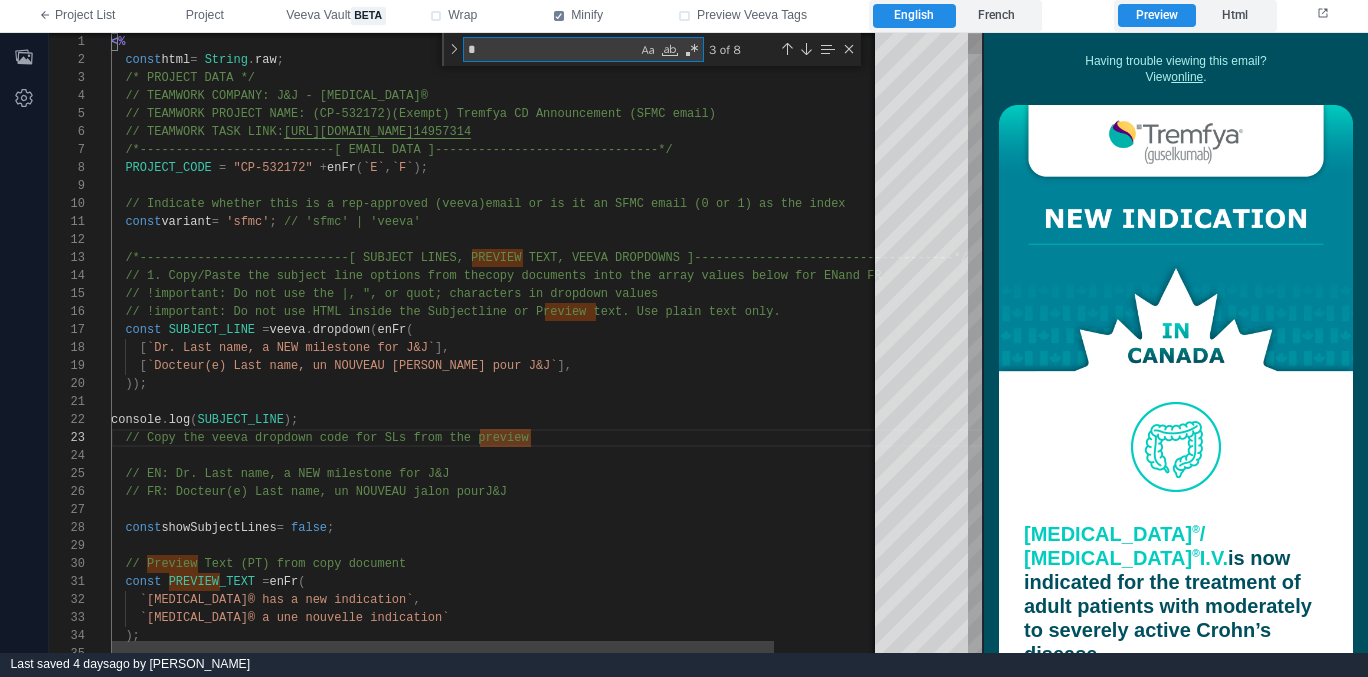 type on "**" 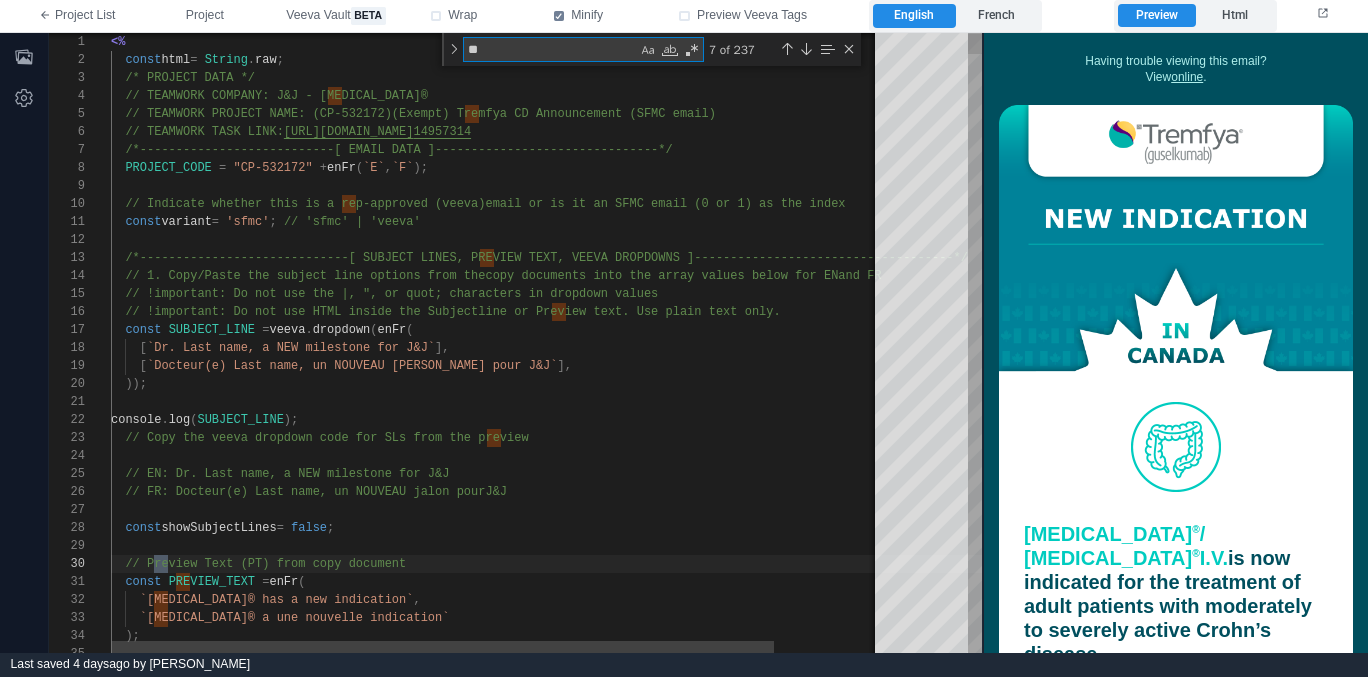 type on "**********" 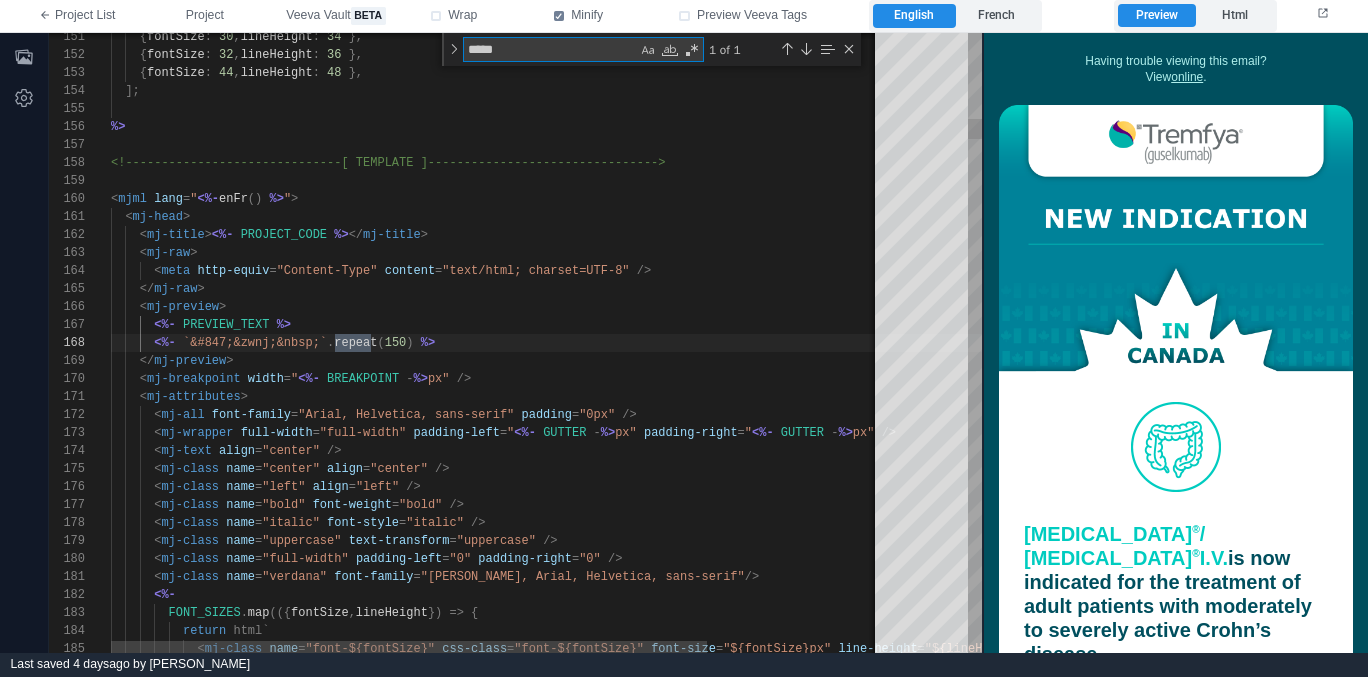 scroll, scrollTop: 180, scrollLeft: 267, axis: both 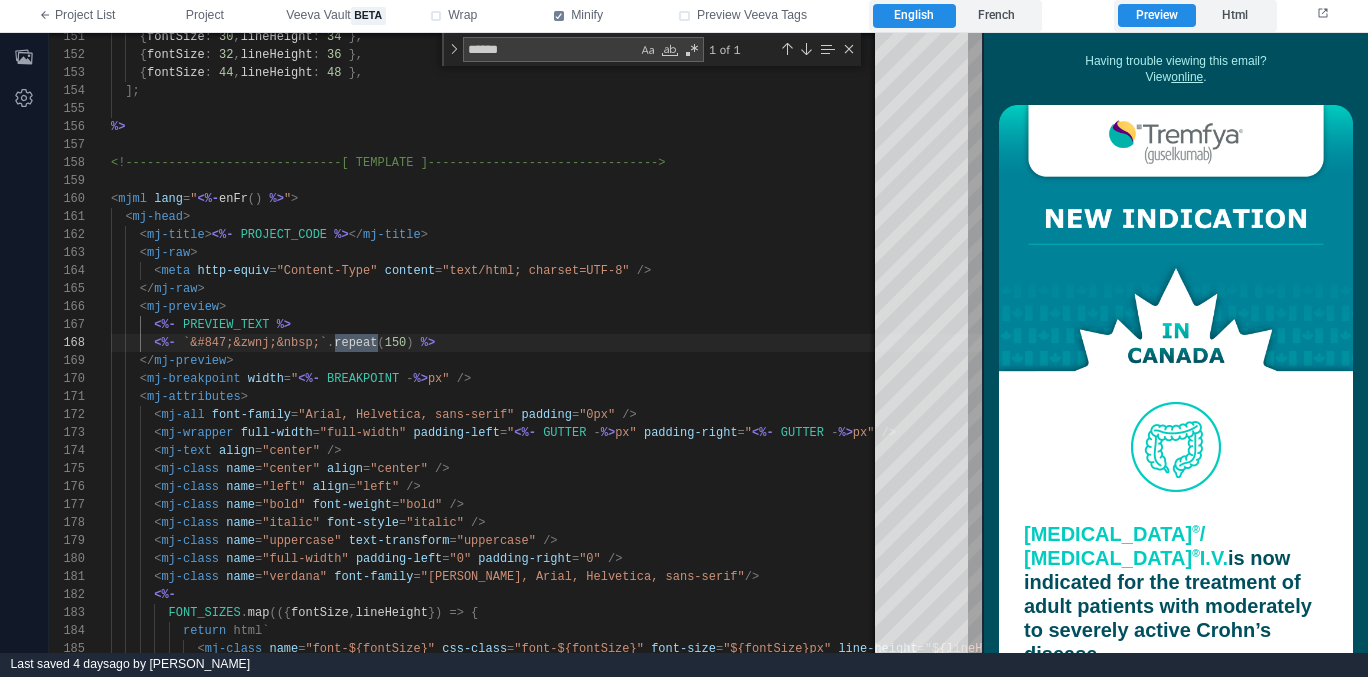 type on "******" 